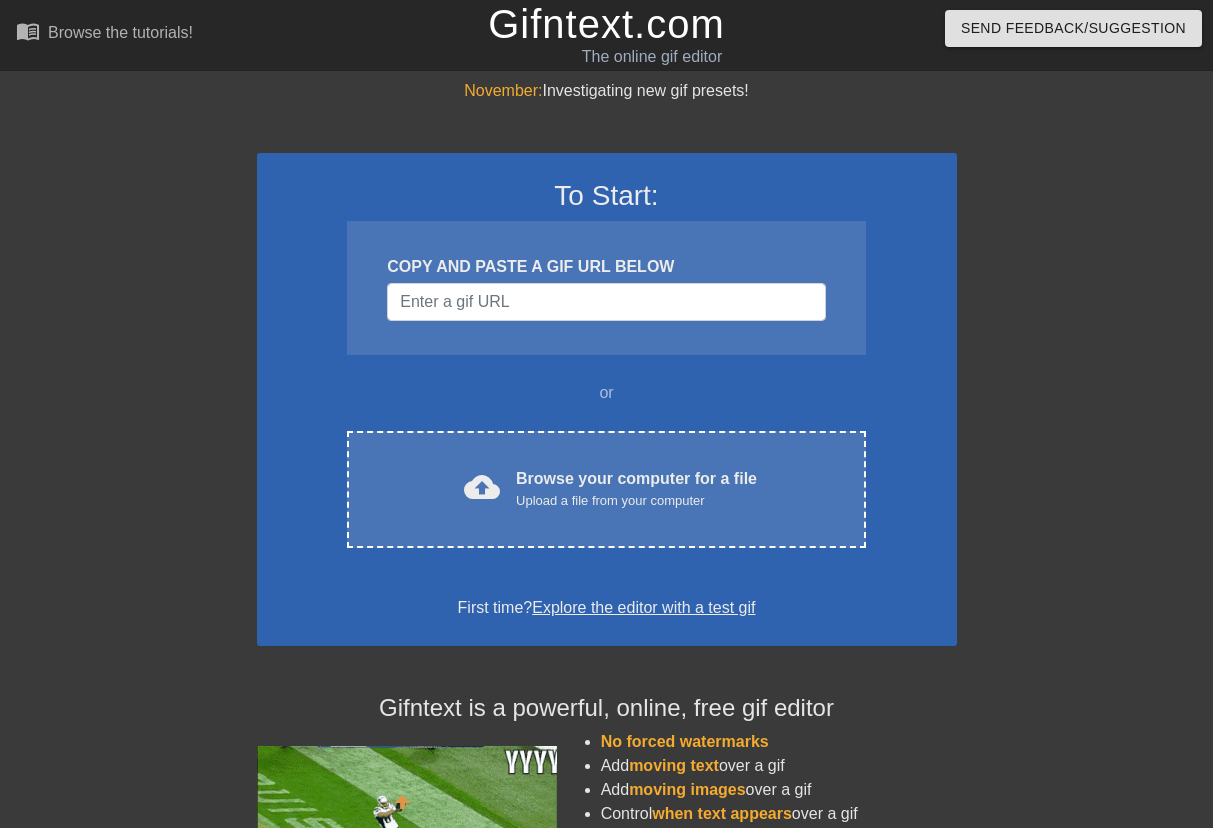 scroll, scrollTop: 0, scrollLeft: 0, axis: both 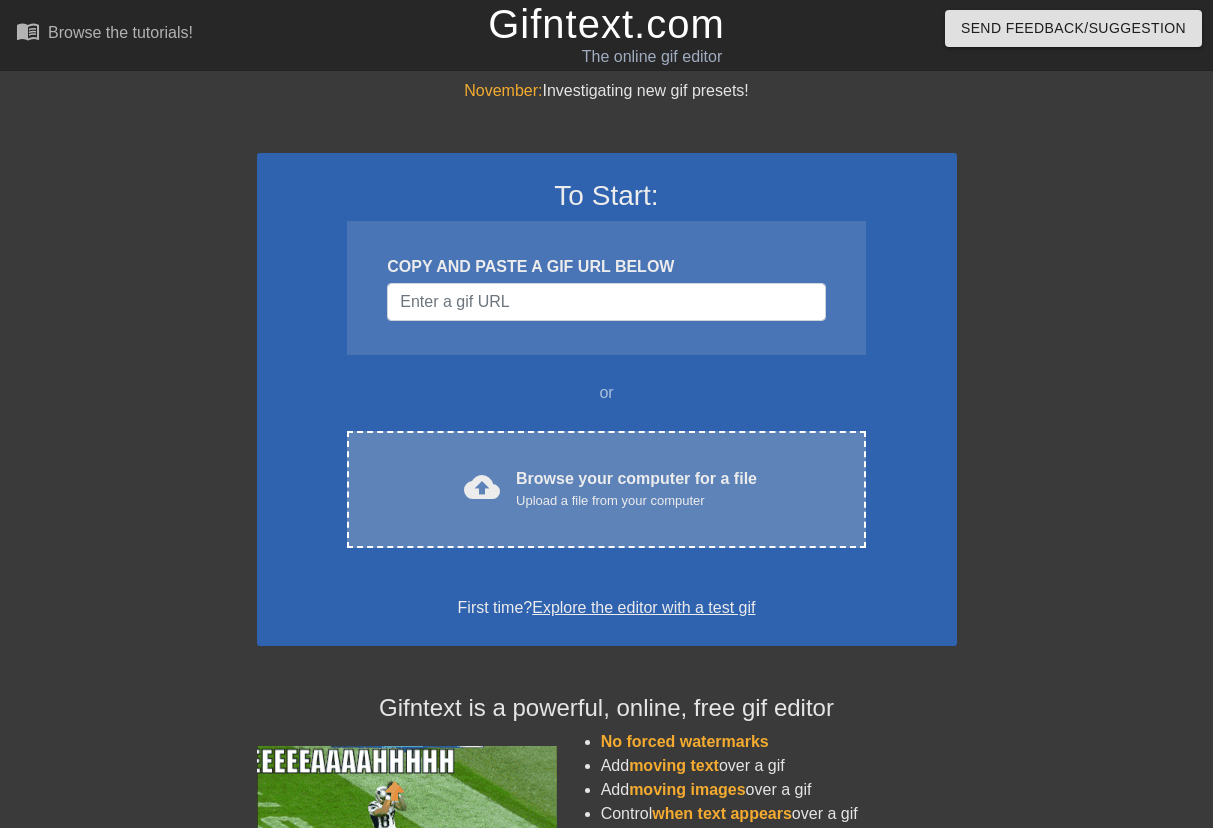 click on "Upload a file from your computer" at bounding box center (636, 501) 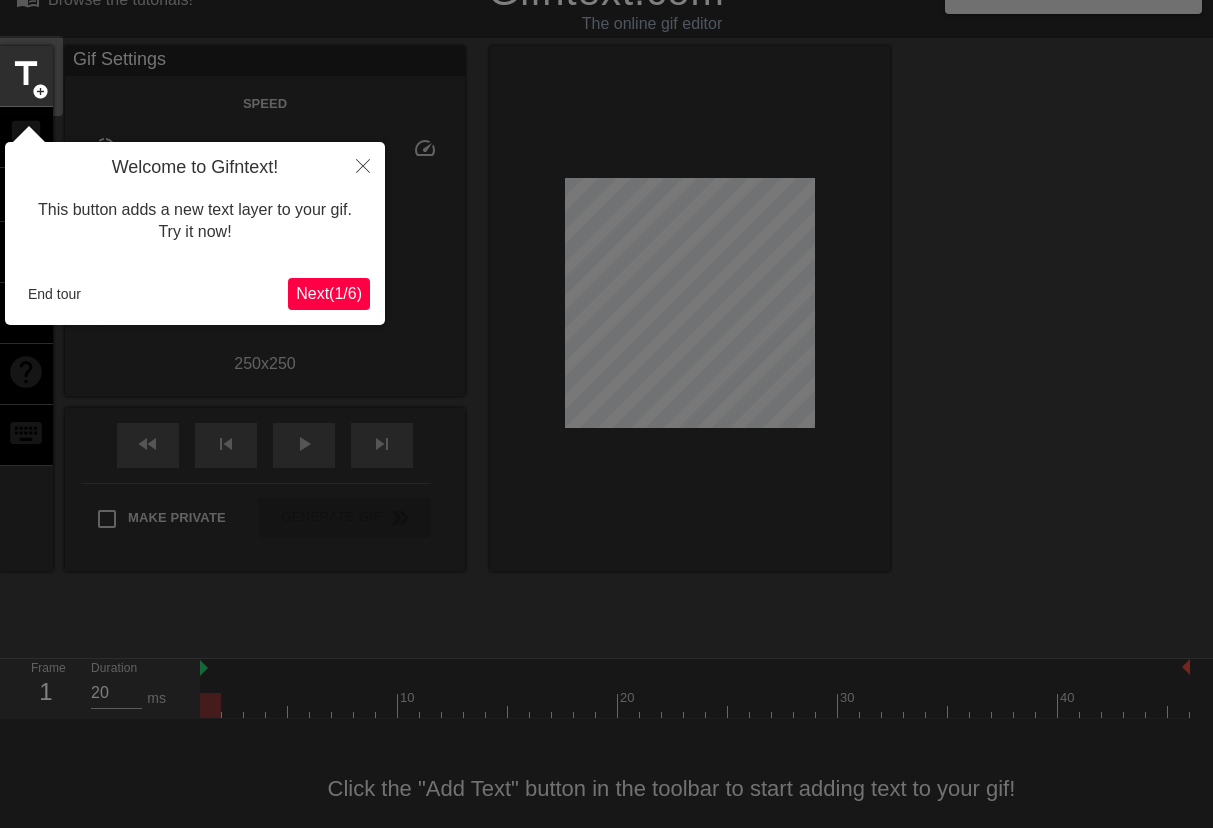 scroll, scrollTop: 49, scrollLeft: 0, axis: vertical 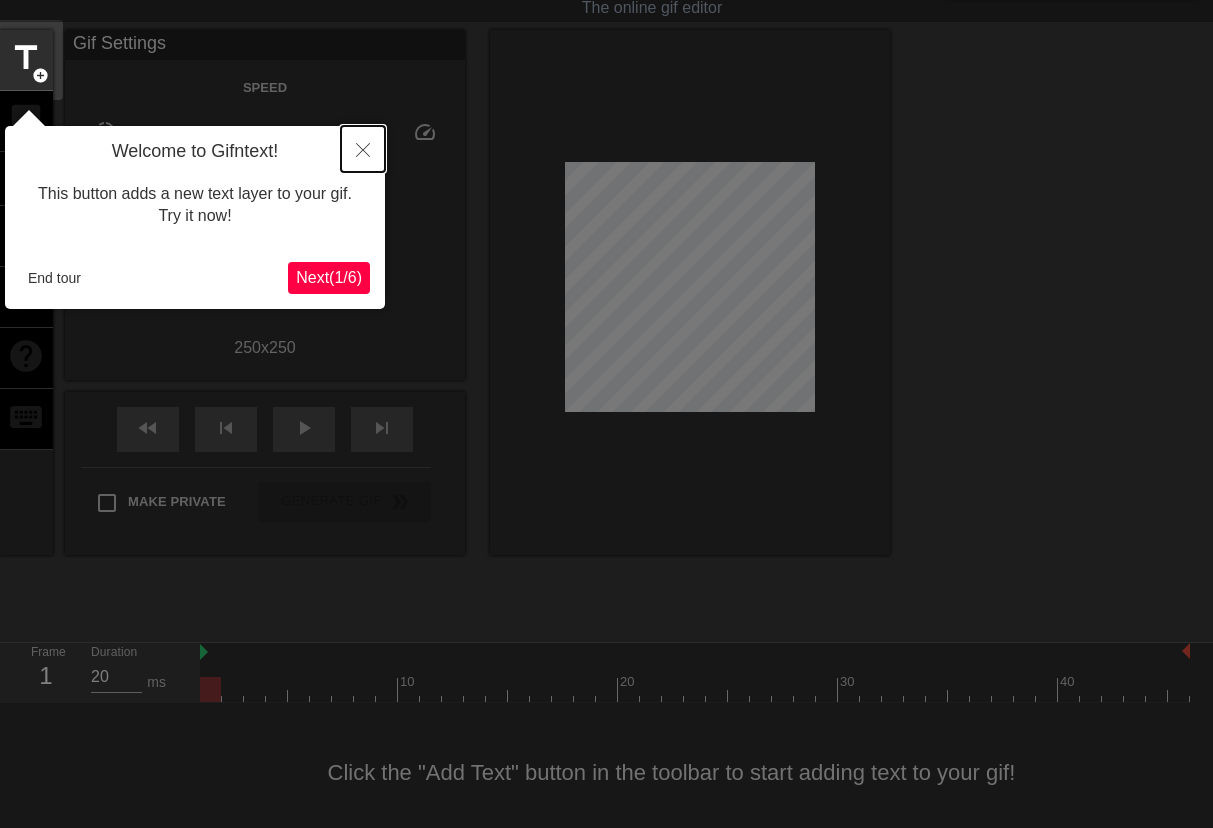 click 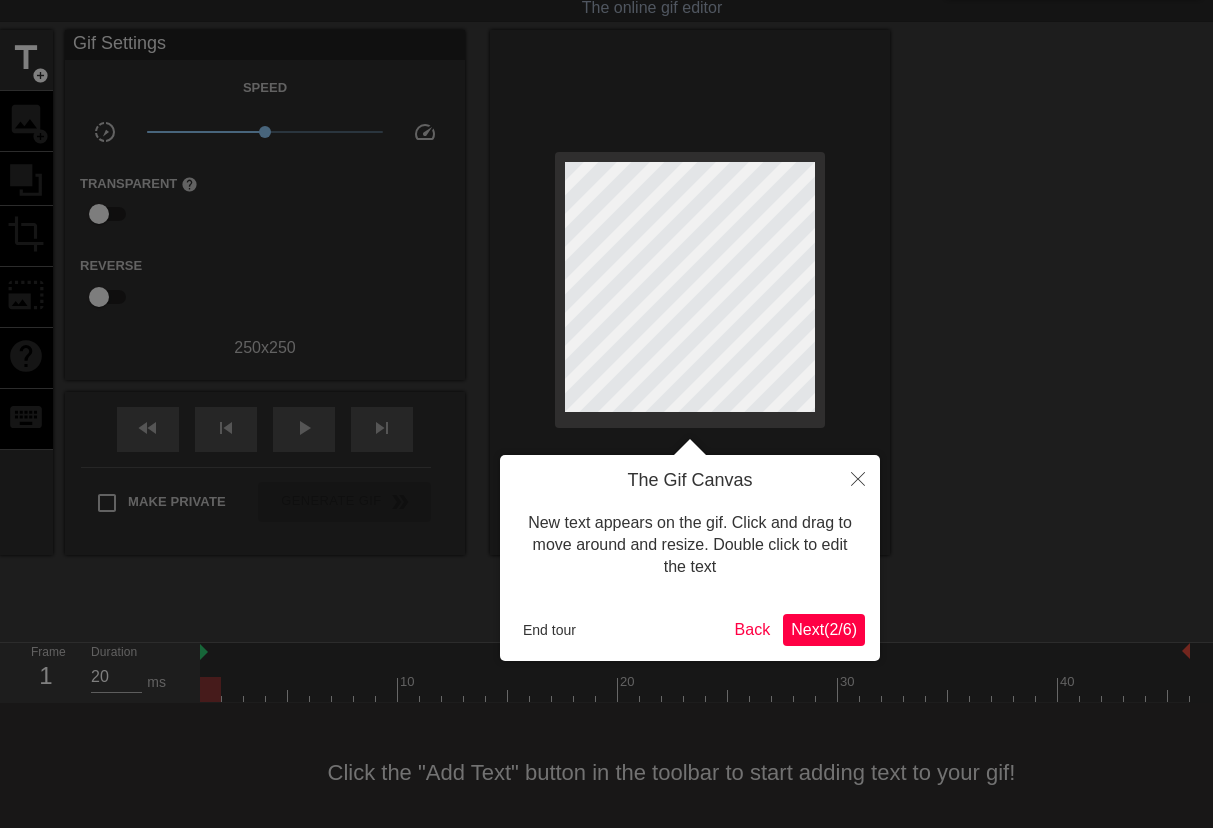 scroll, scrollTop: 0, scrollLeft: 0, axis: both 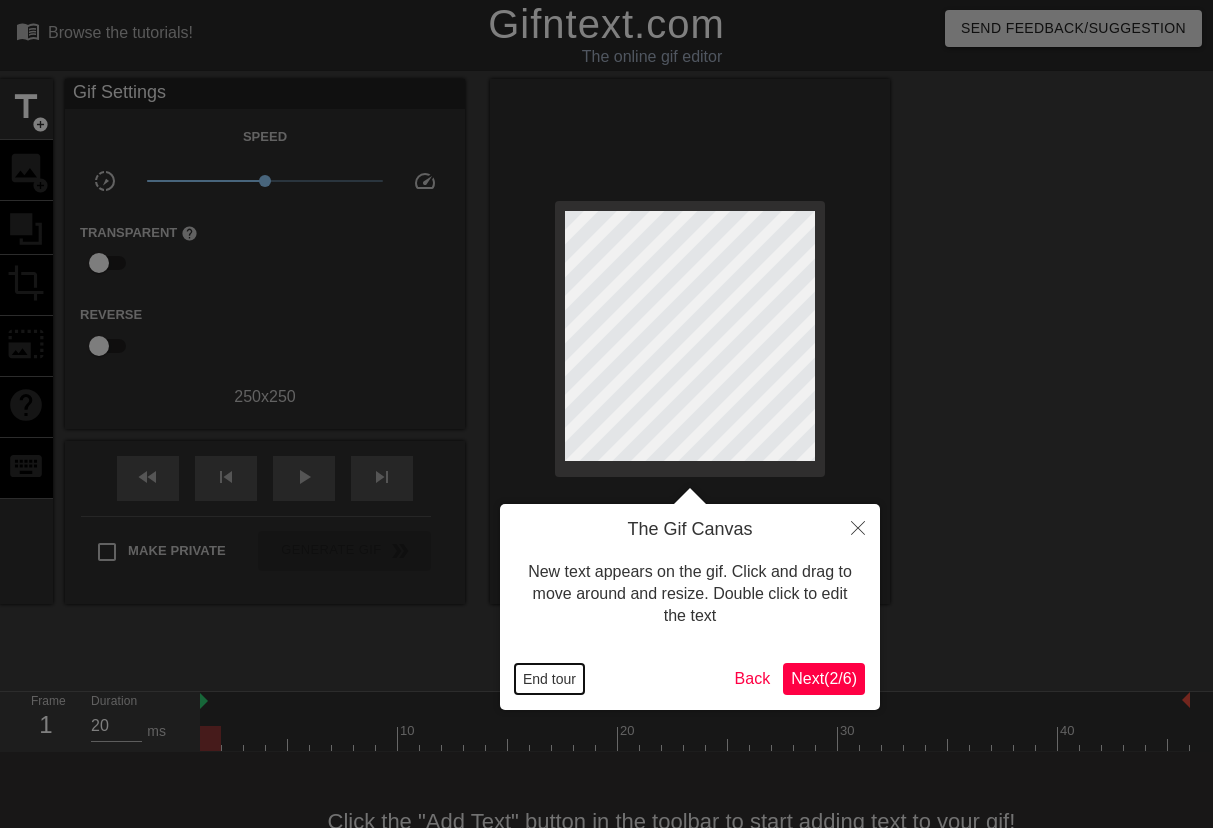 click on "End tour" at bounding box center [549, 679] 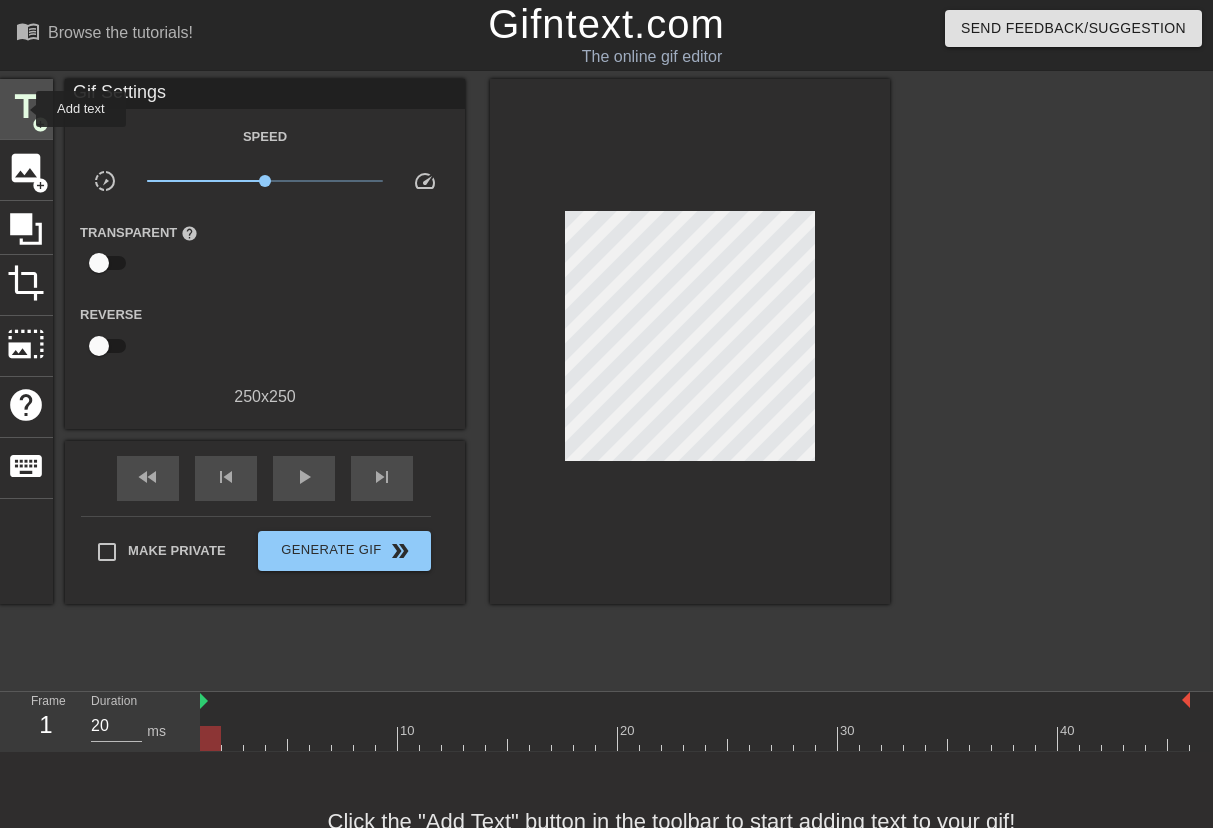 click on "title" at bounding box center (26, 107) 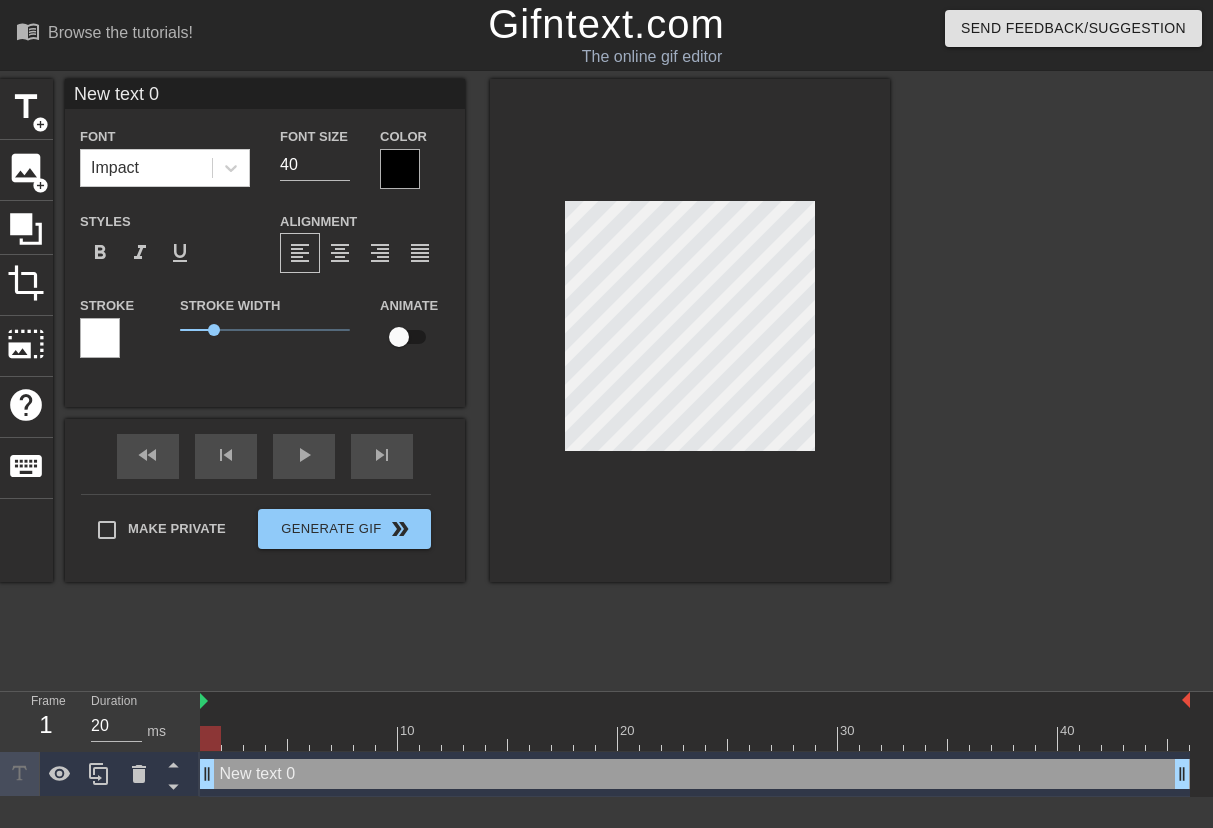 type on "Newtext 0" 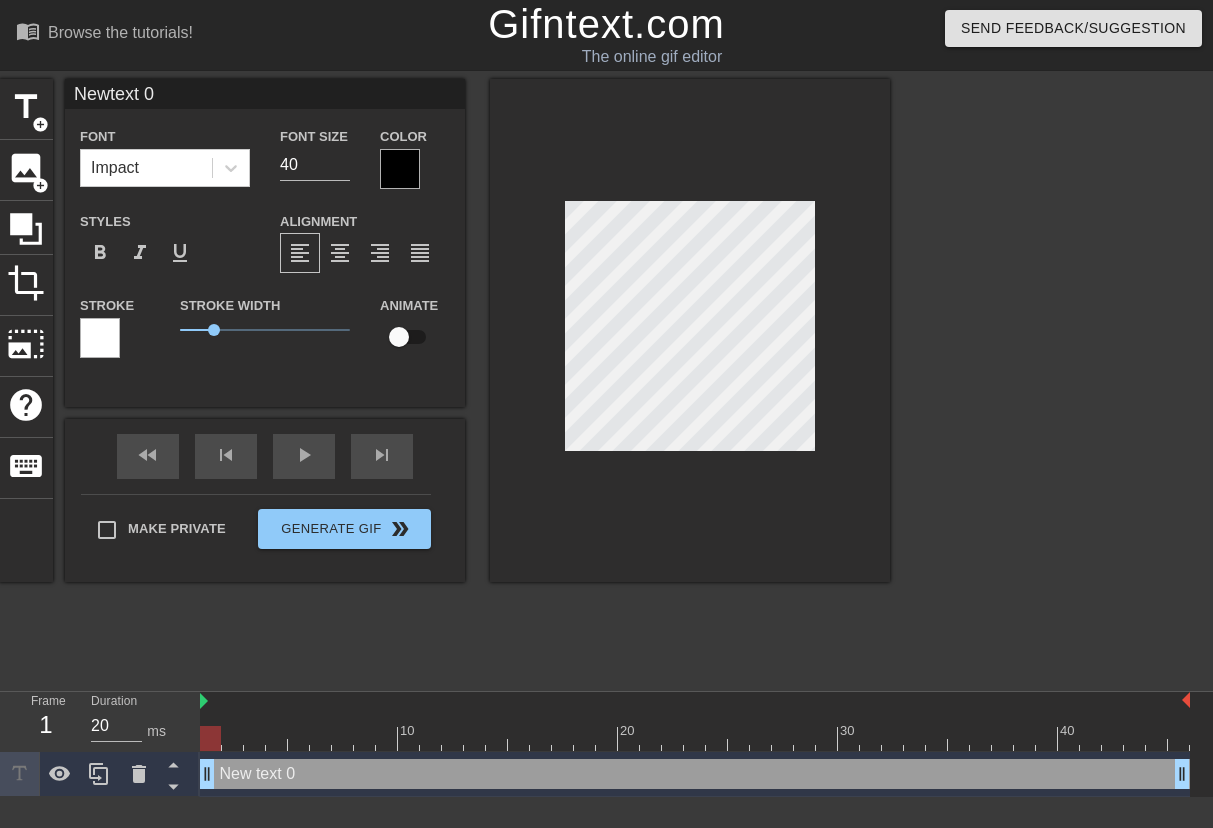 scroll, scrollTop: 0, scrollLeft: 1, axis: horizontal 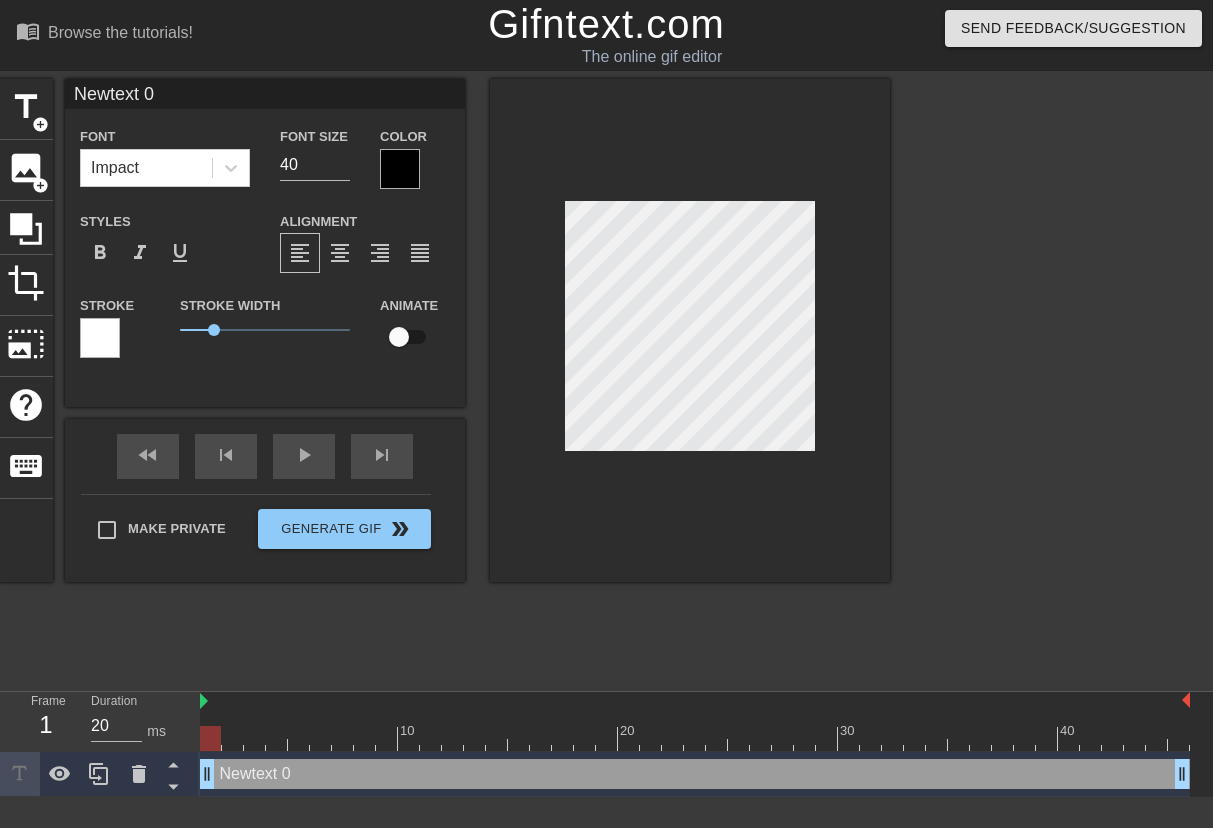 type on "Newtext 0" 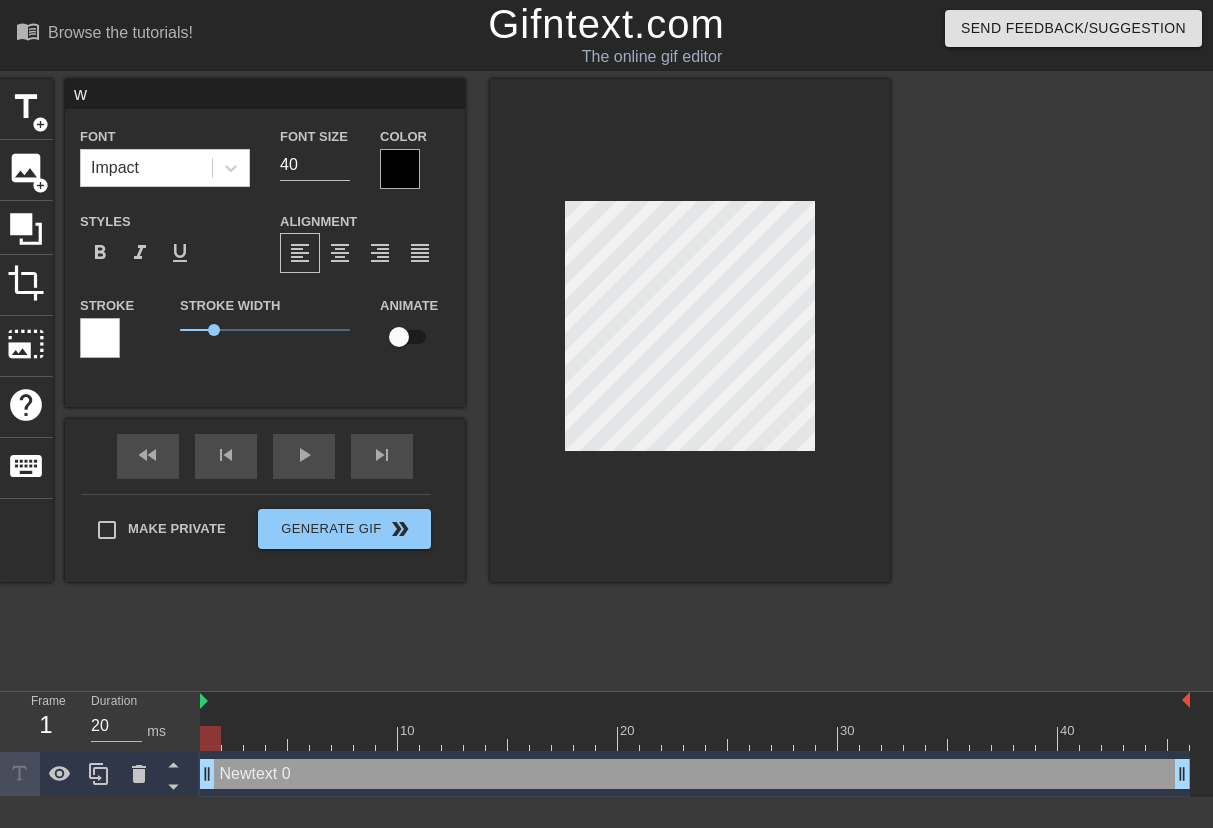 type on "wh" 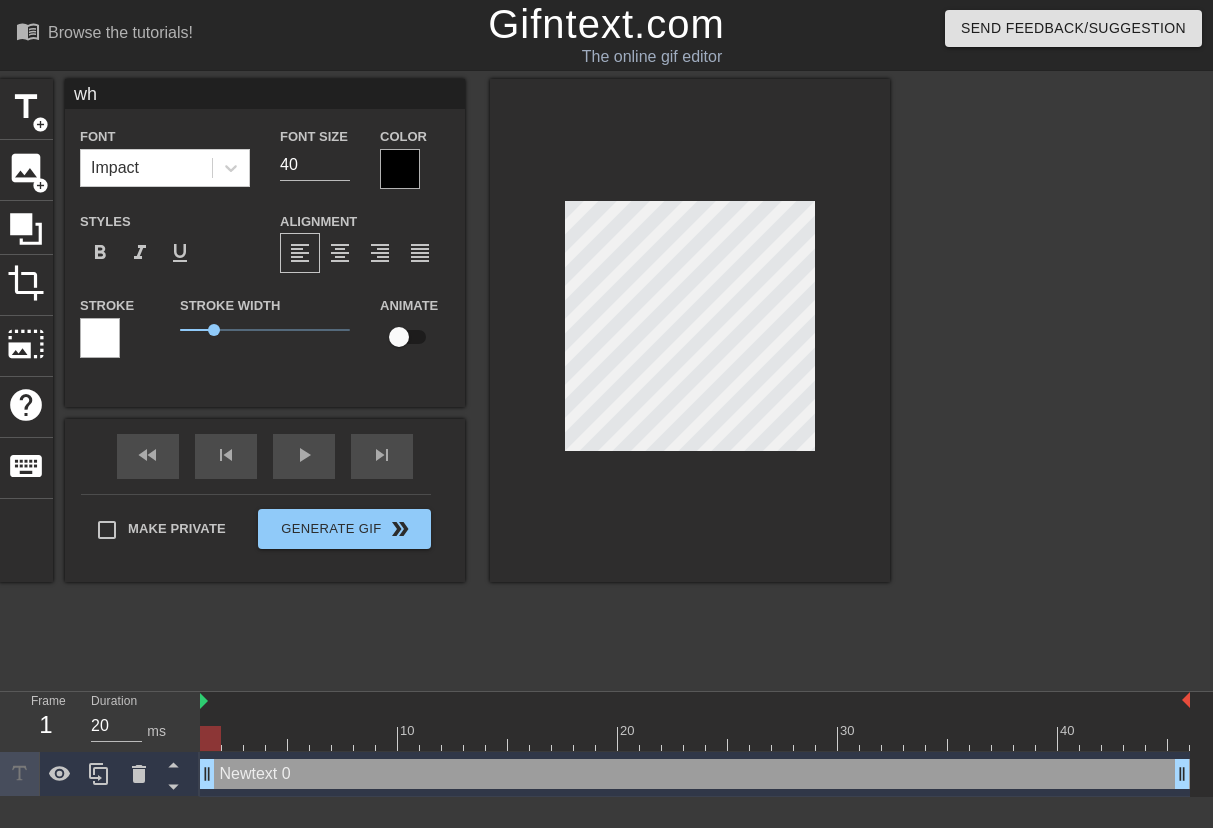scroll, scrollTop: 0, scrollLeft: 0, axis: both 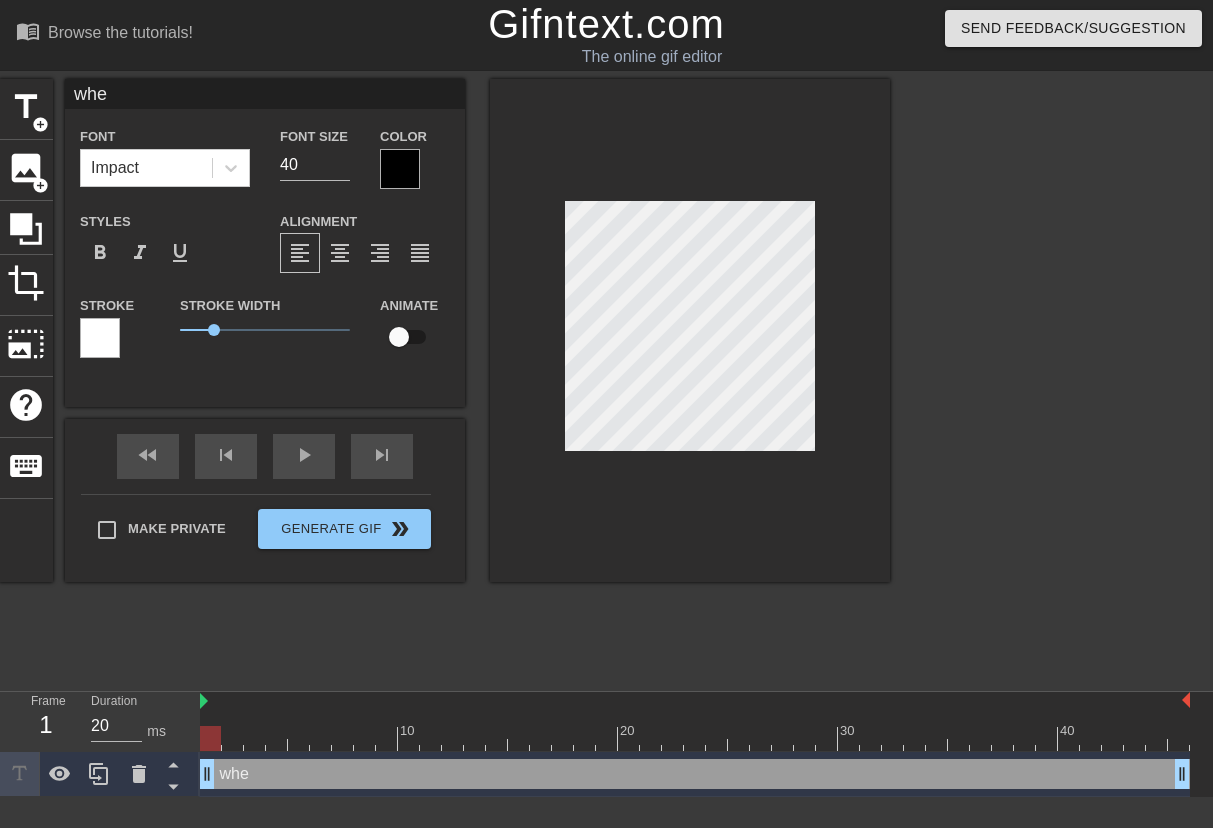 type on "when" 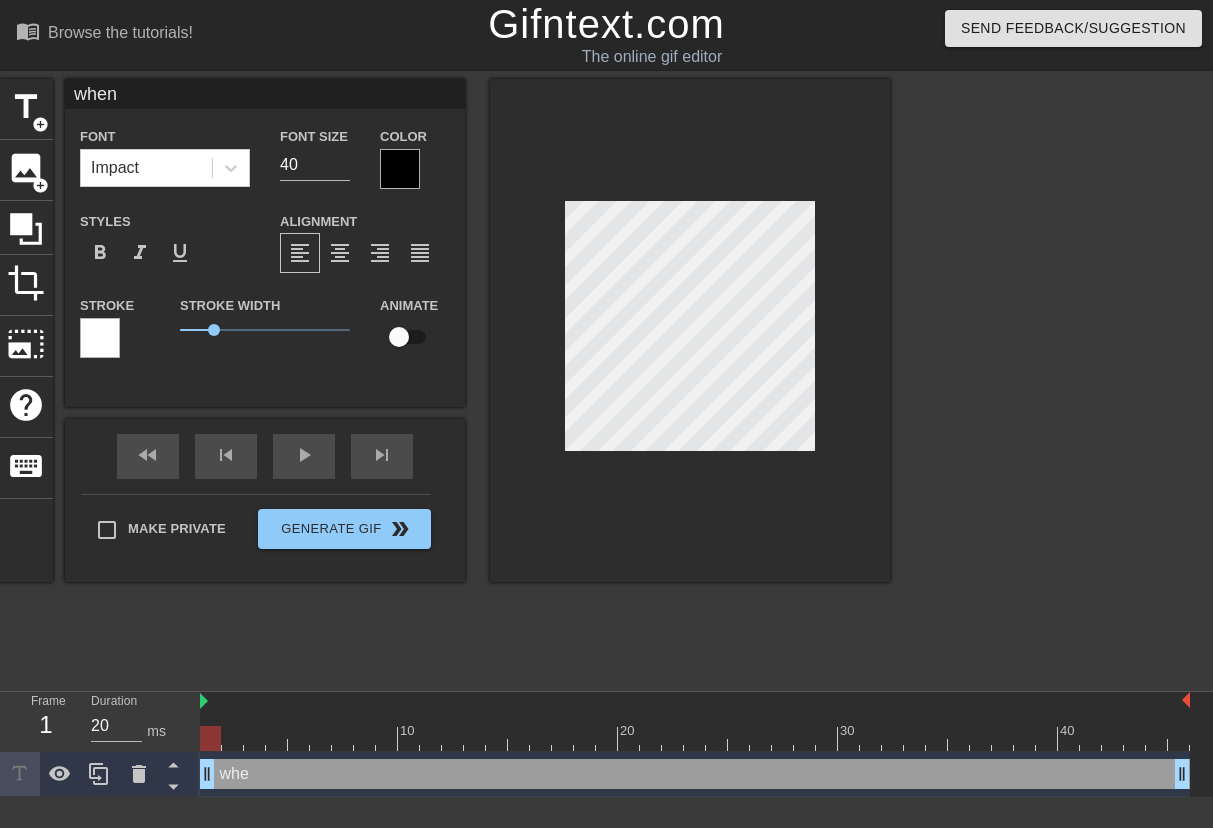 type on "when" 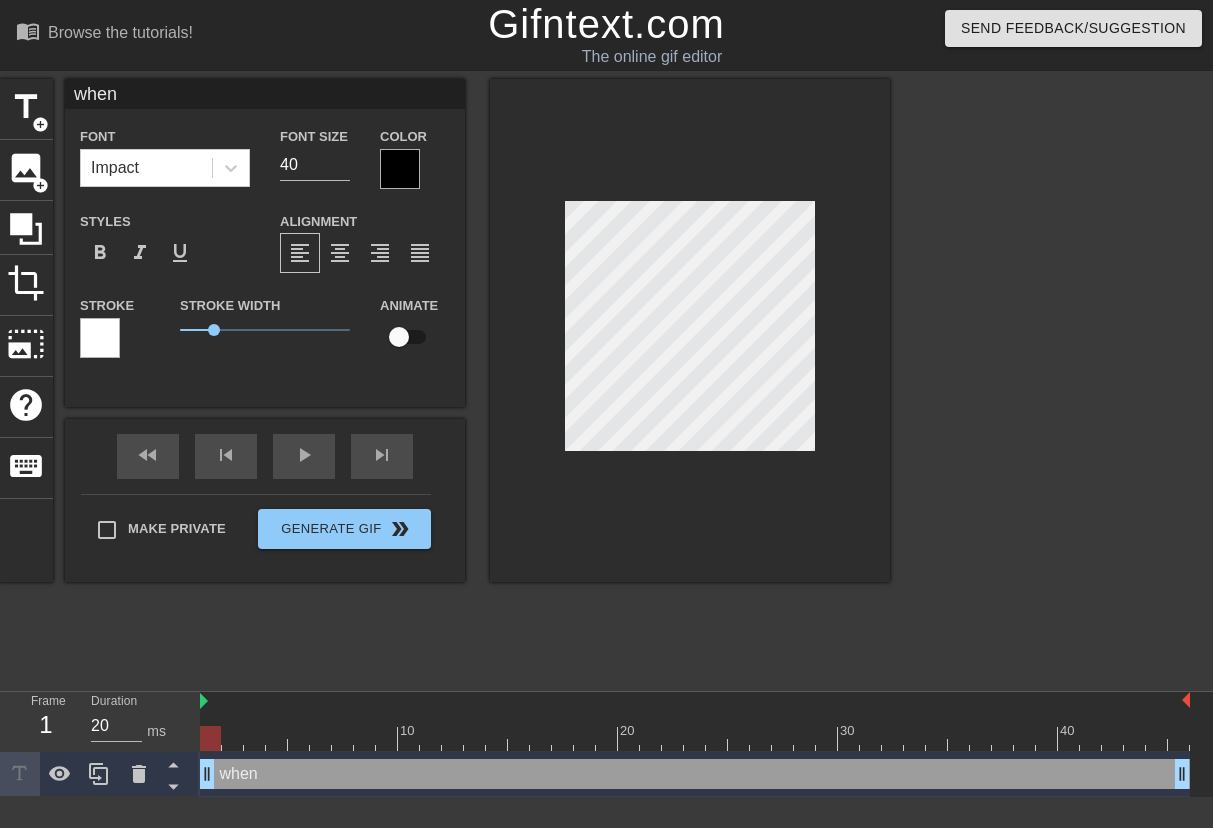 type on "when t" 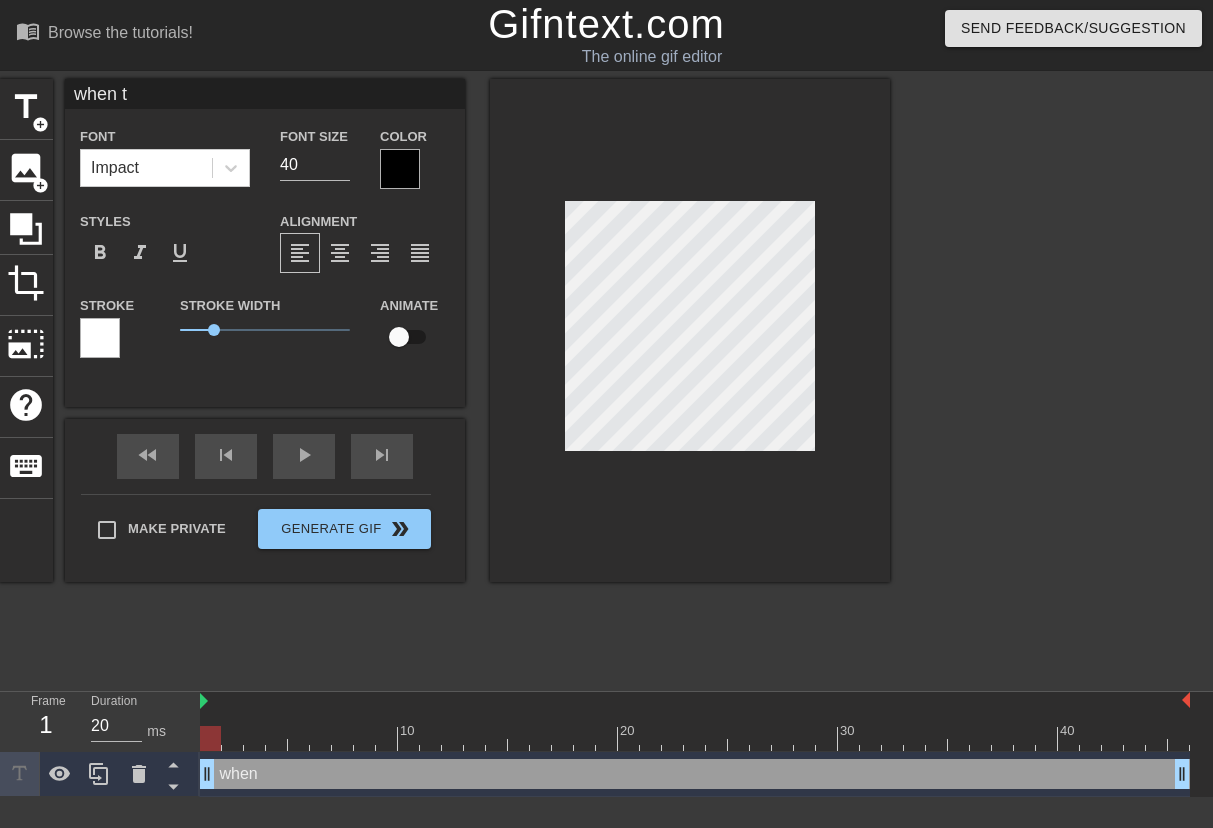 type on "when th" 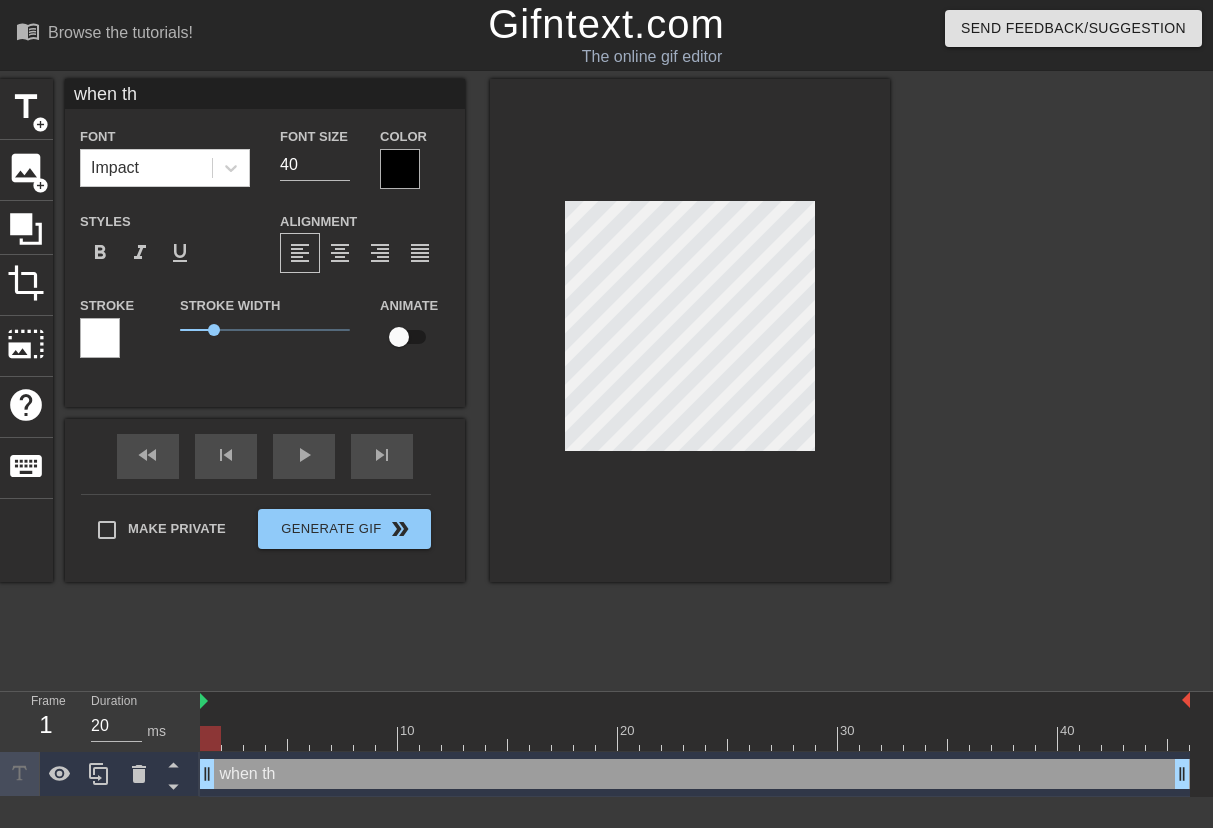 type on "when the" 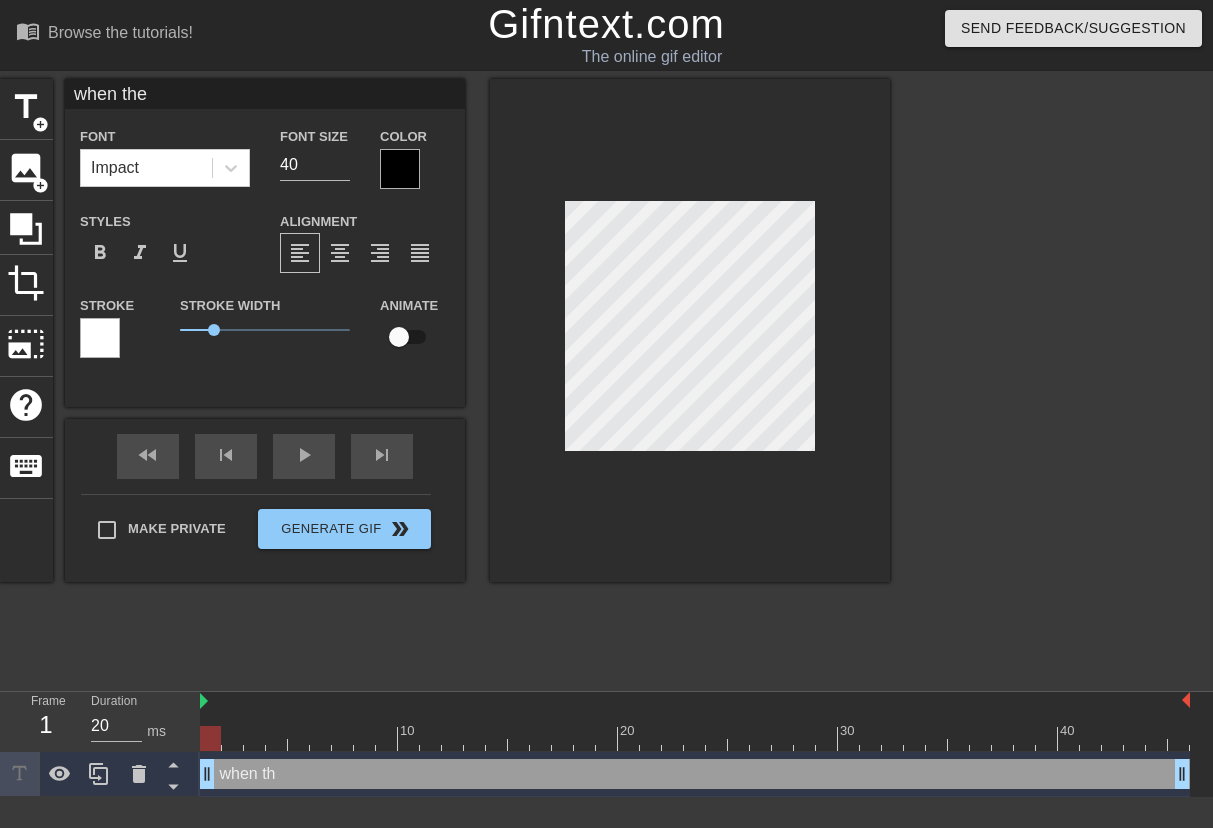 type on "when the" 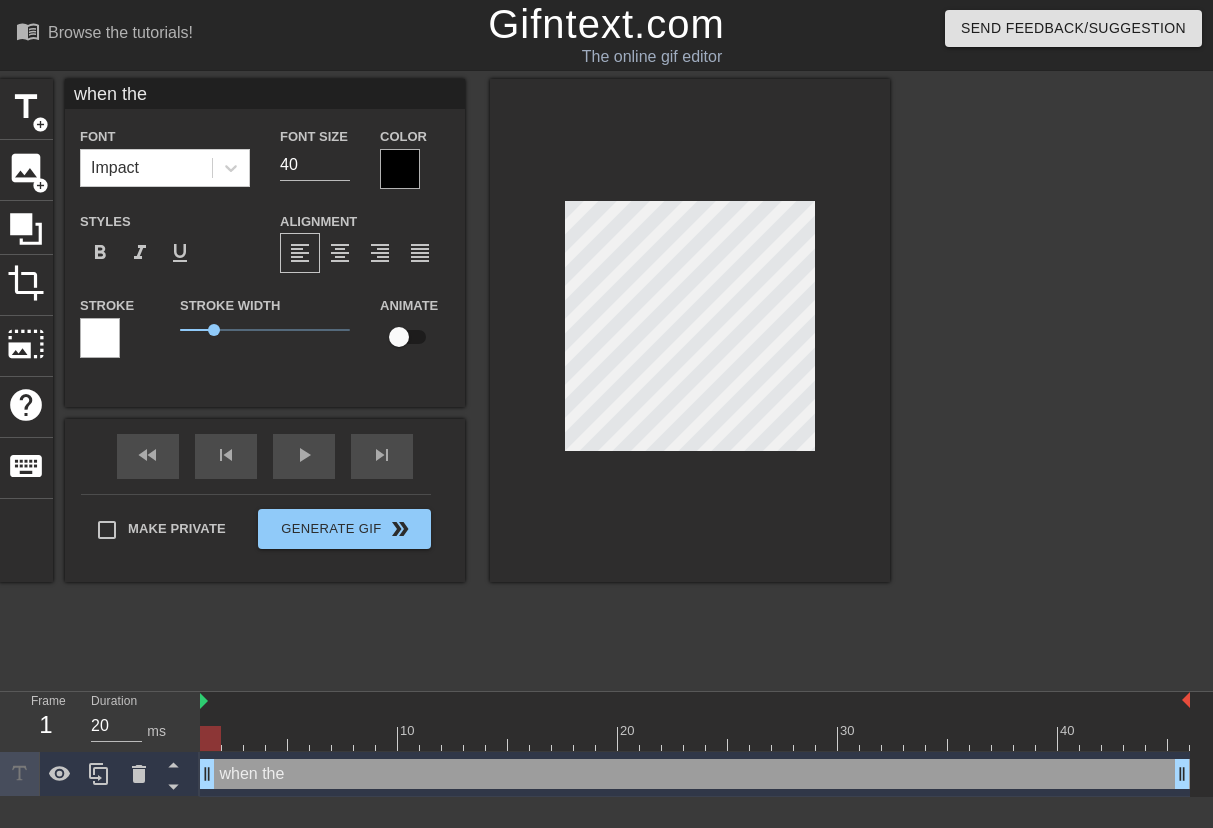 type on "when the" 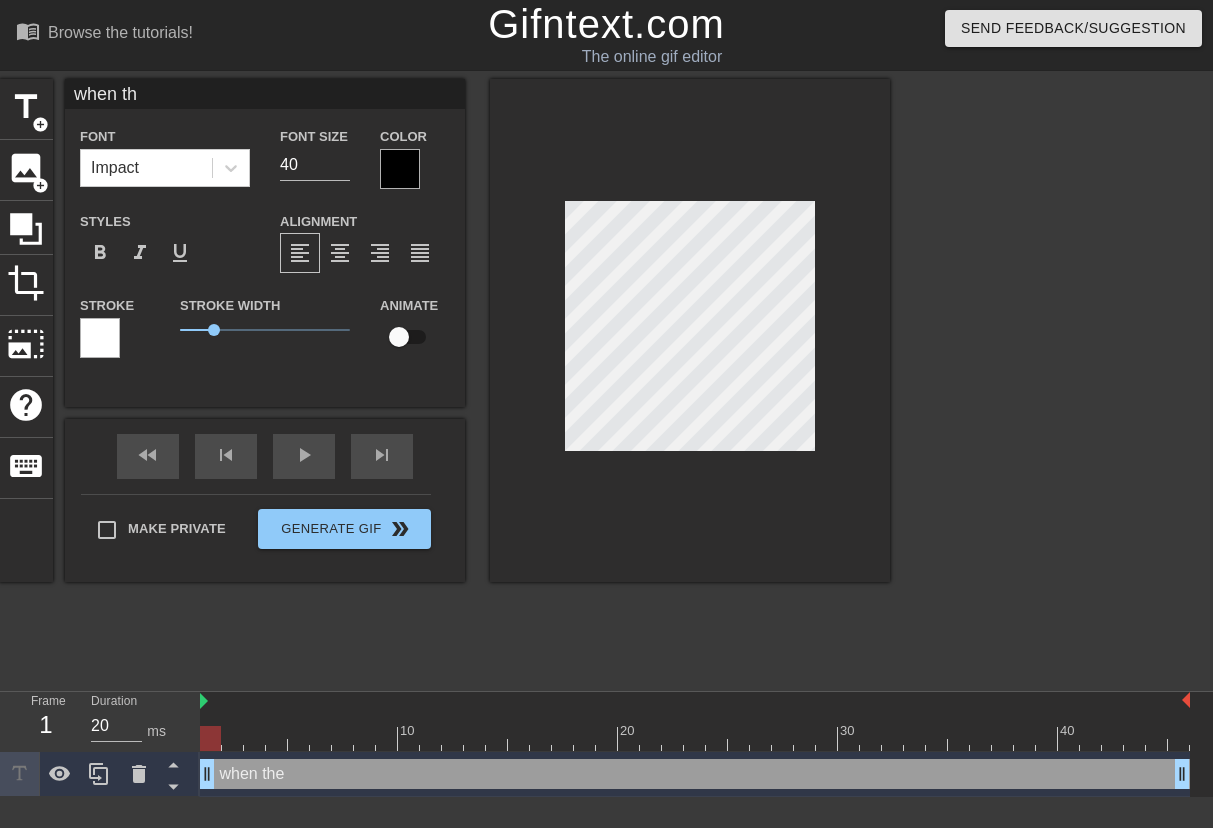 type on "when t" 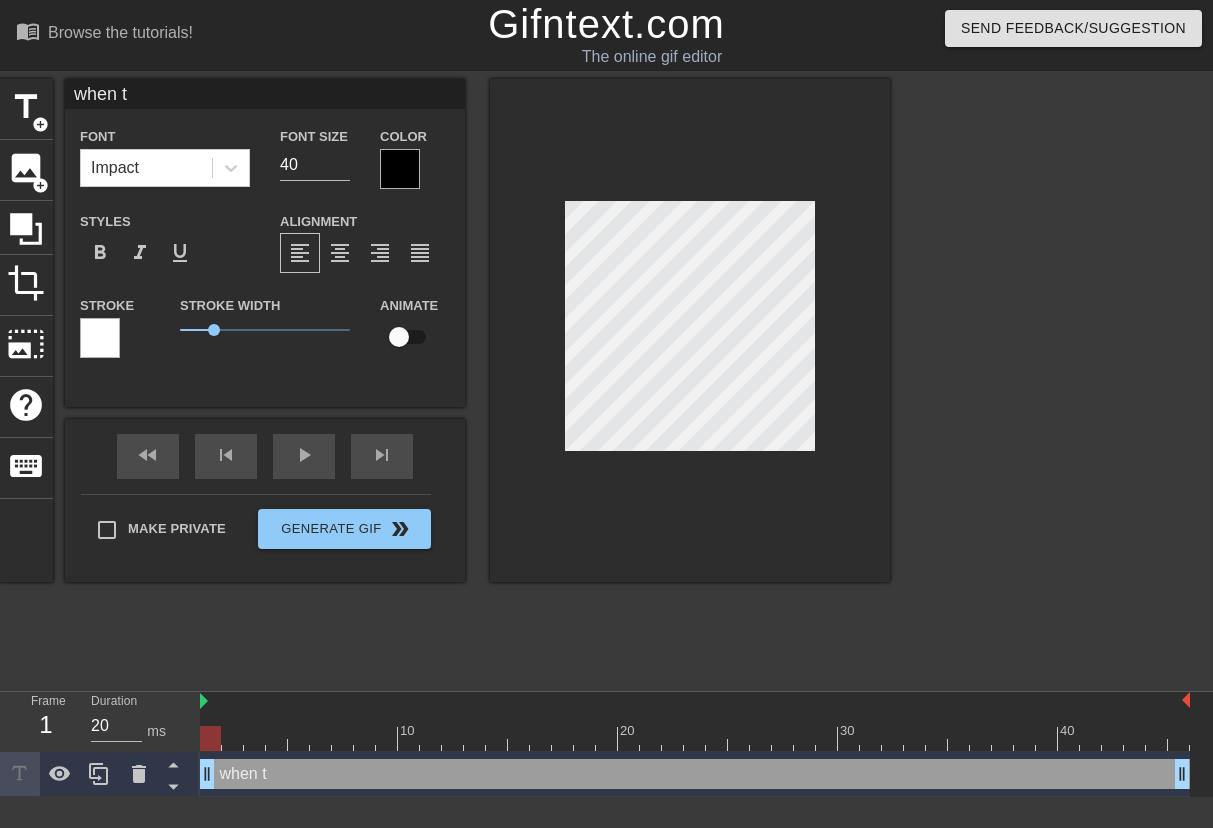 type on "when" 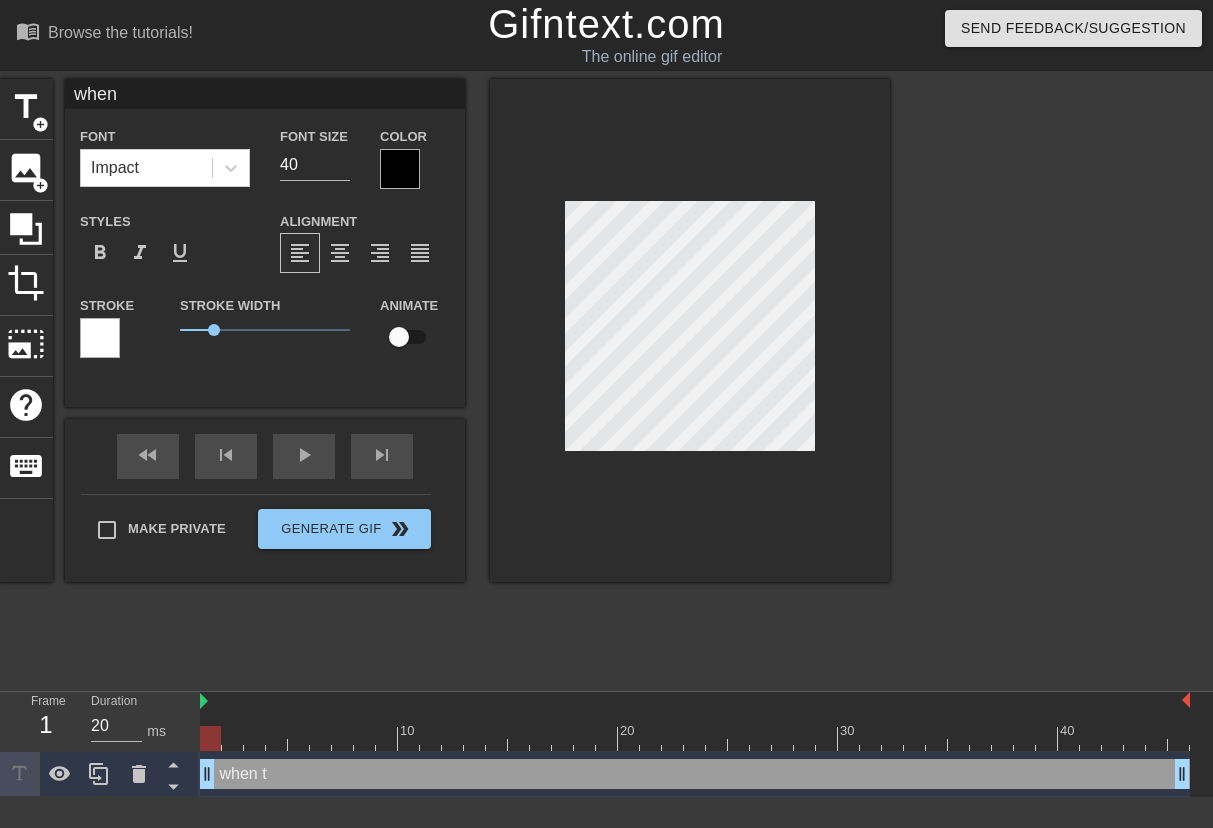 type on "when" 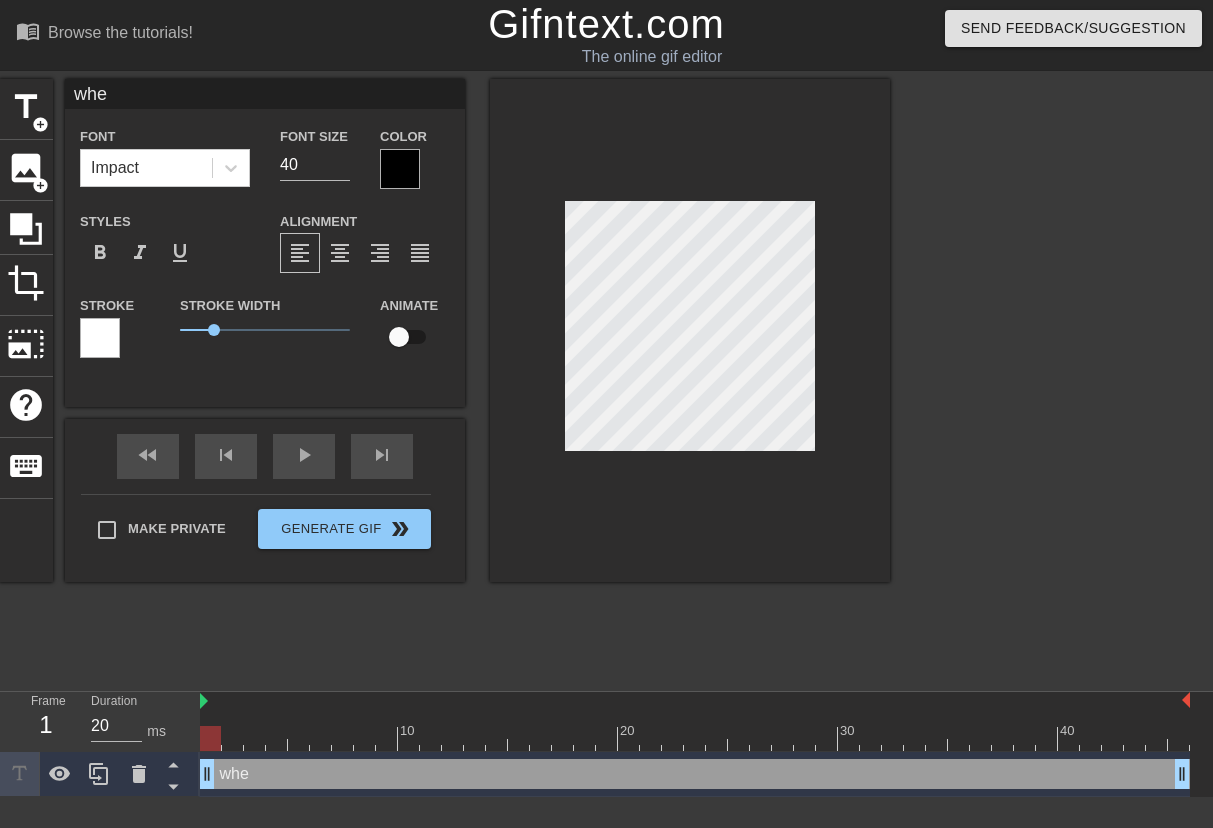 type on "wh" 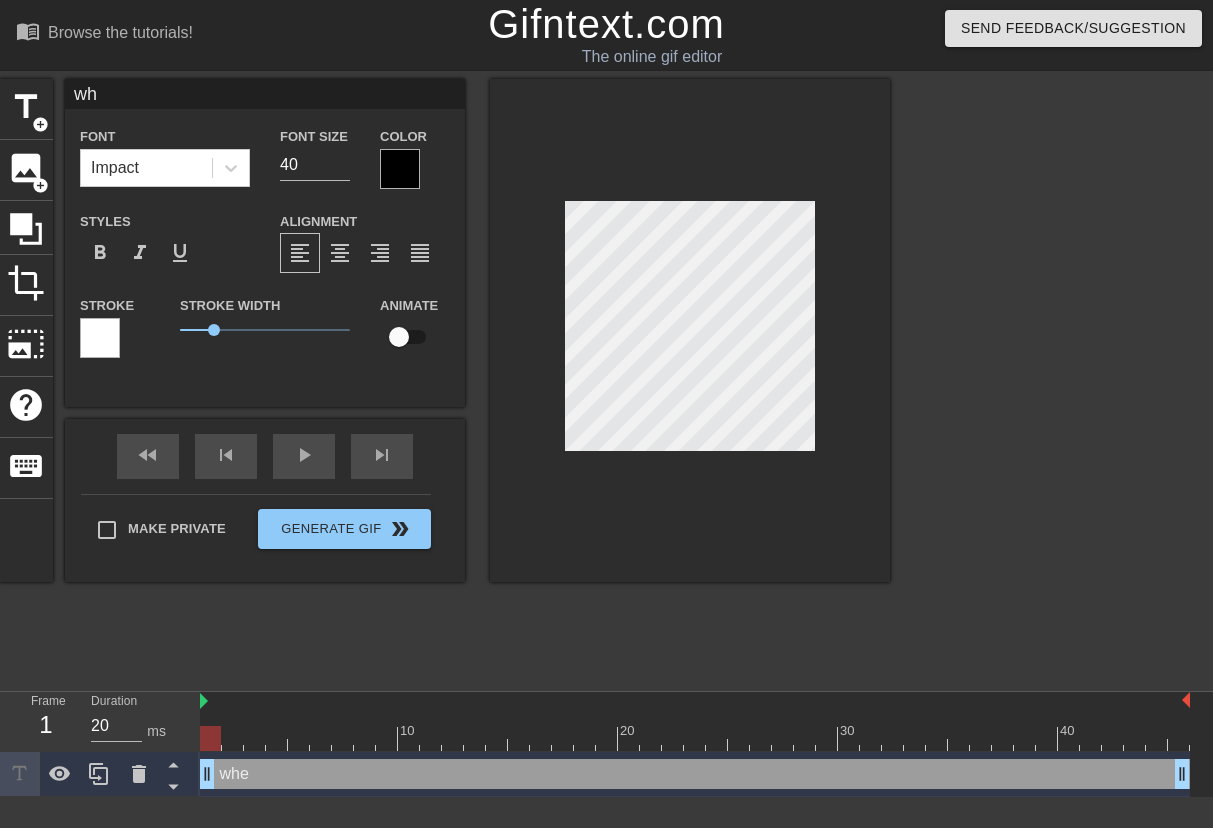 type on "w" 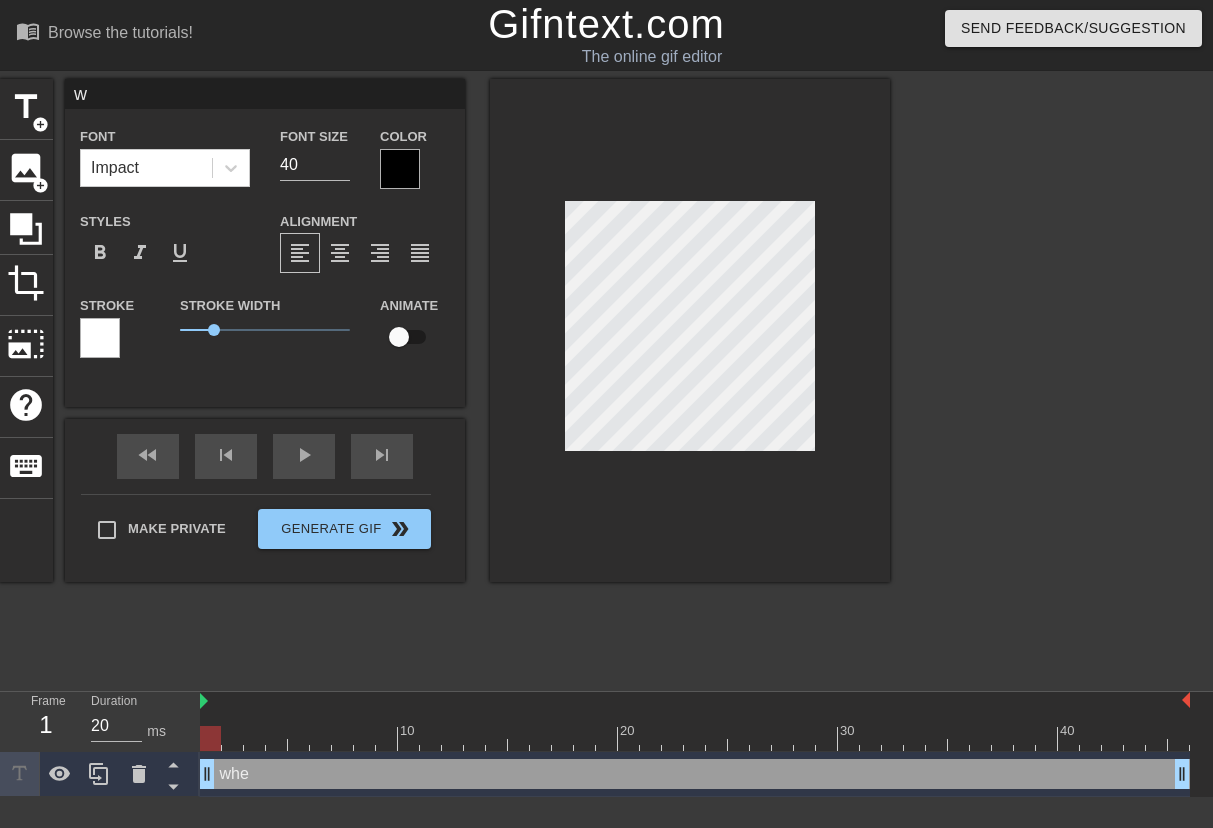 type 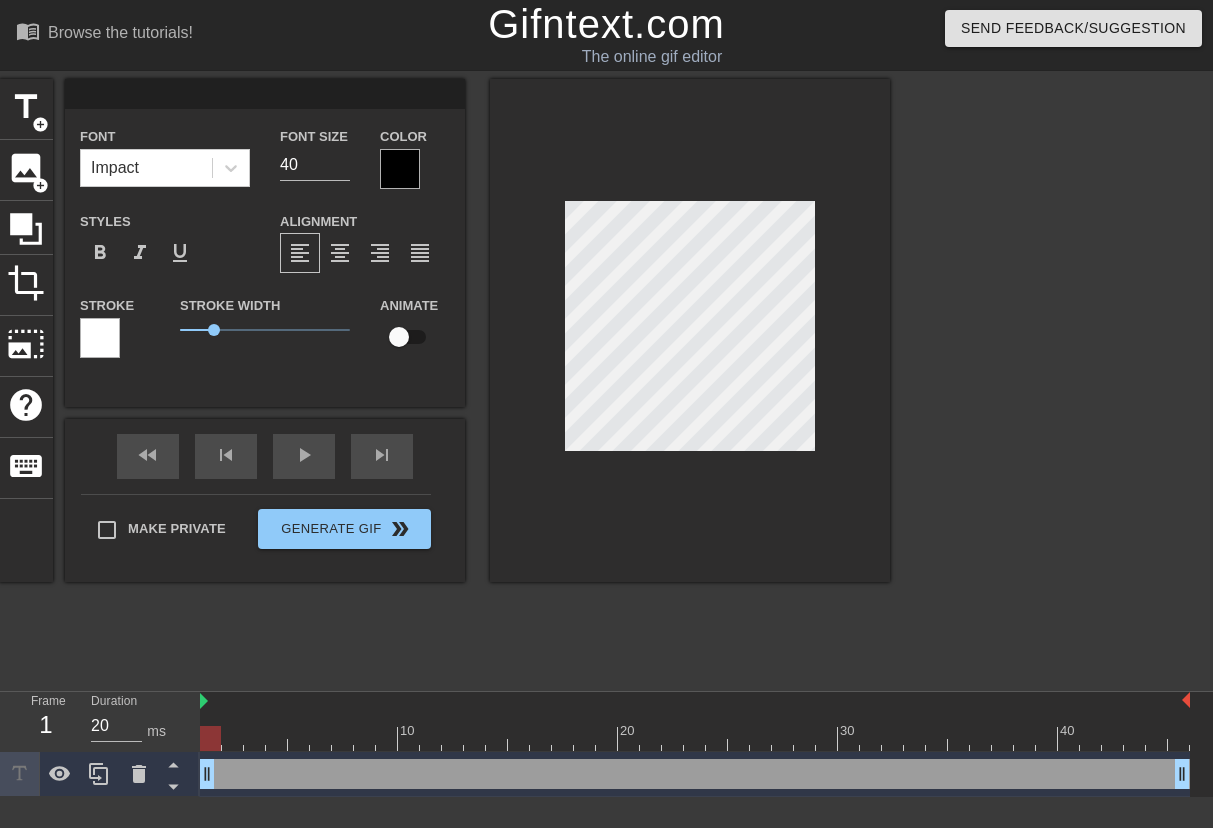 type on "c" 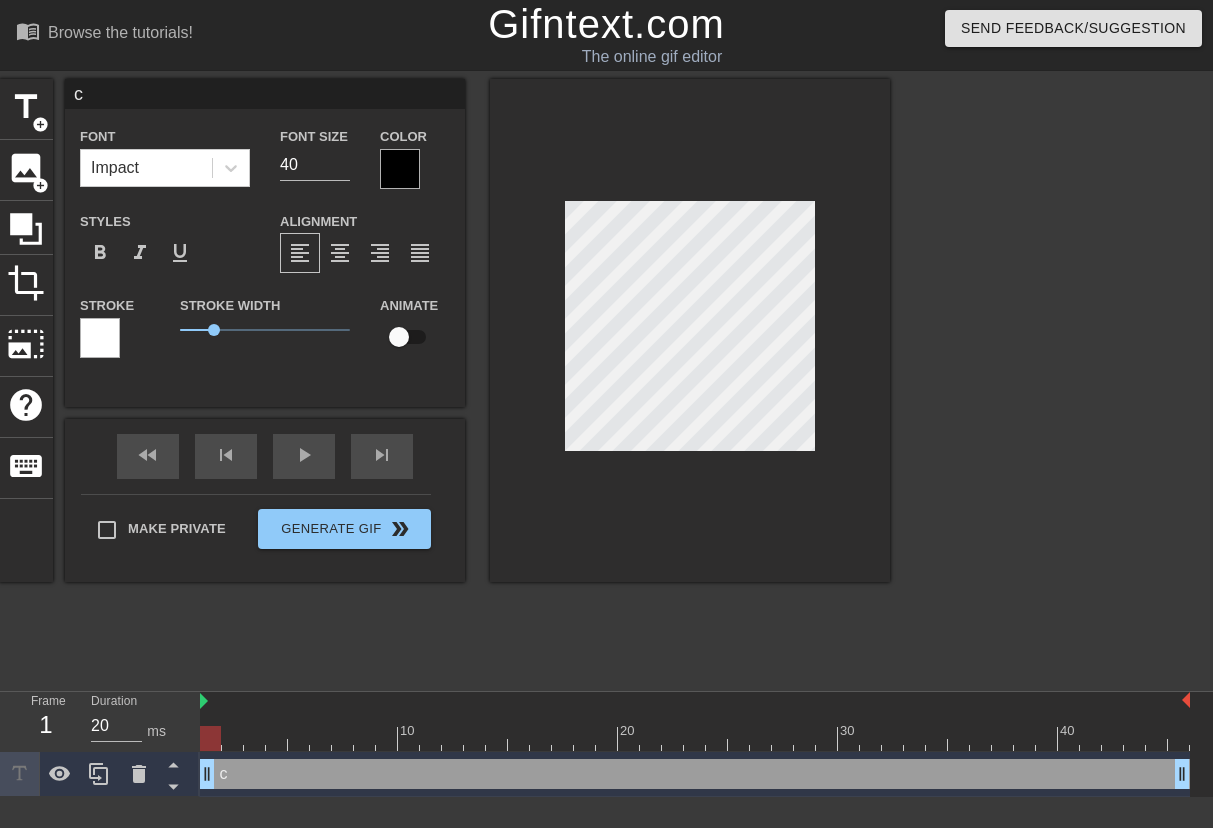 type 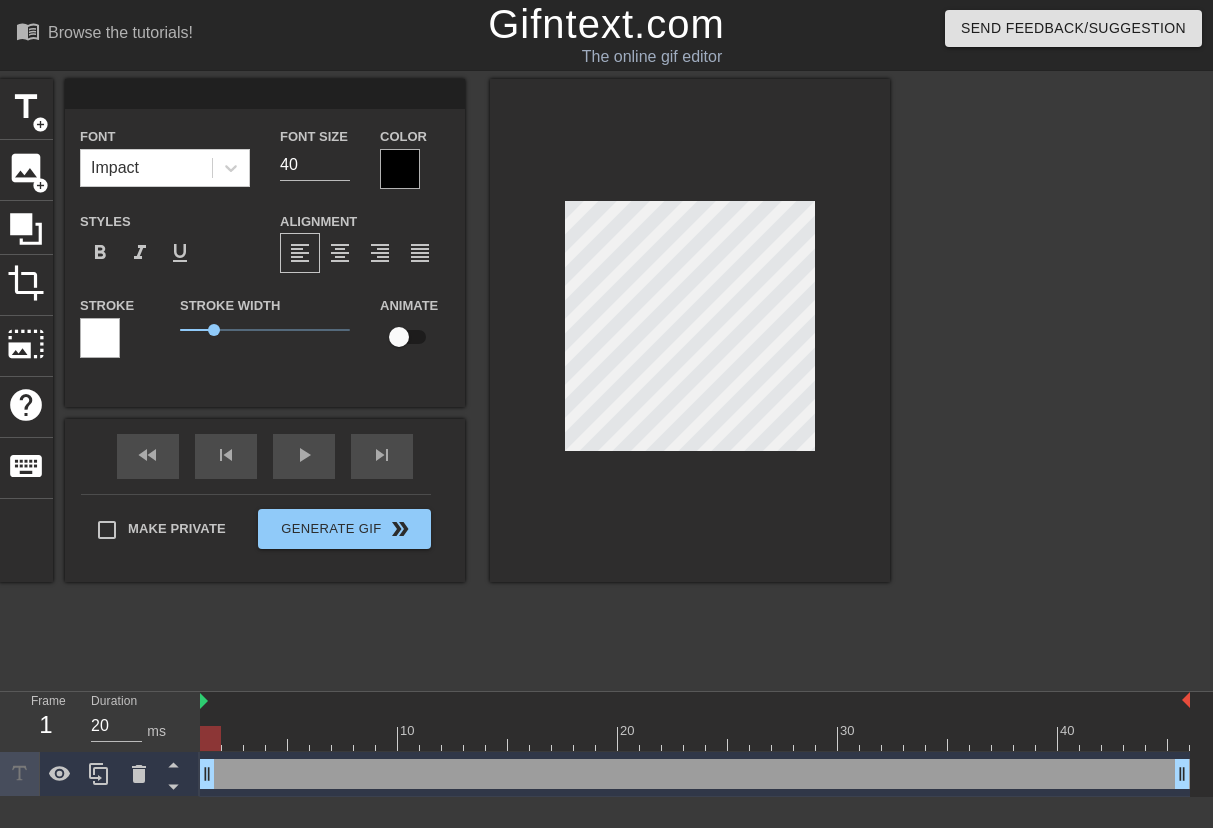 type on "C" 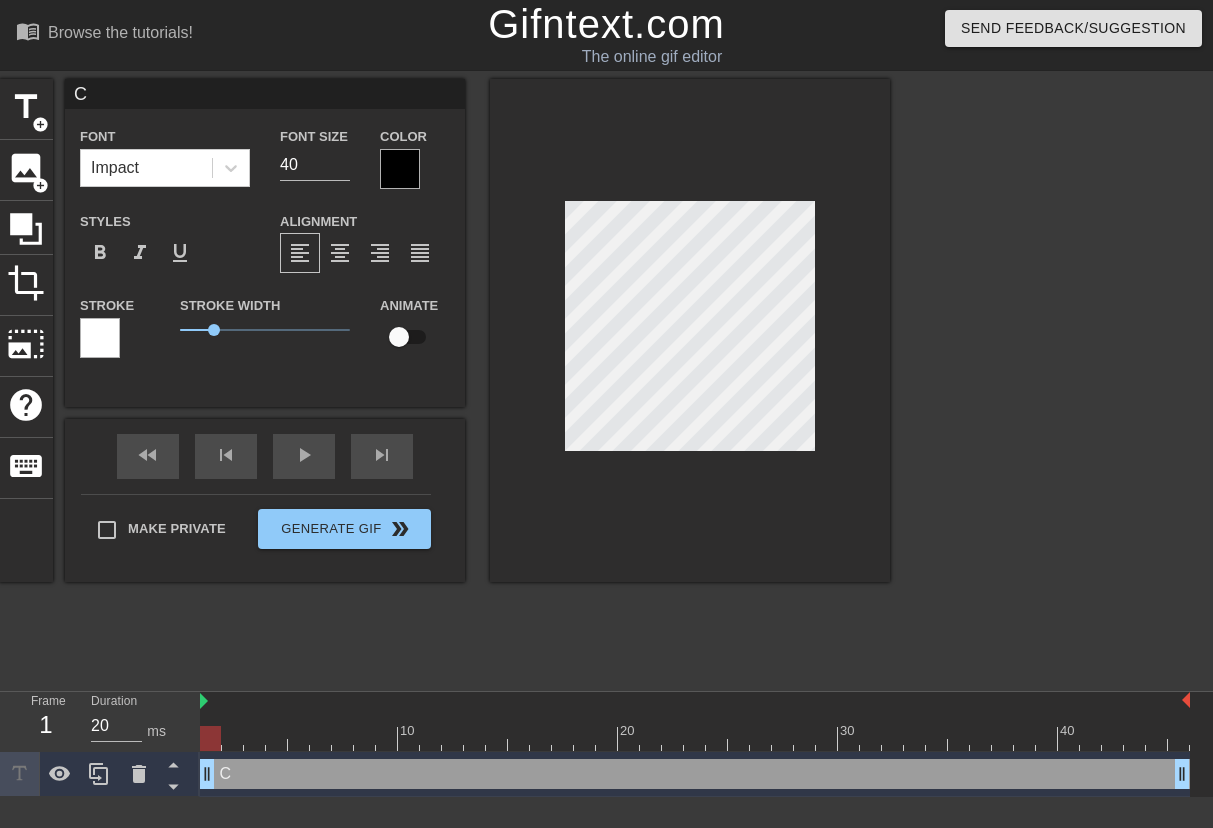 type on "CR" 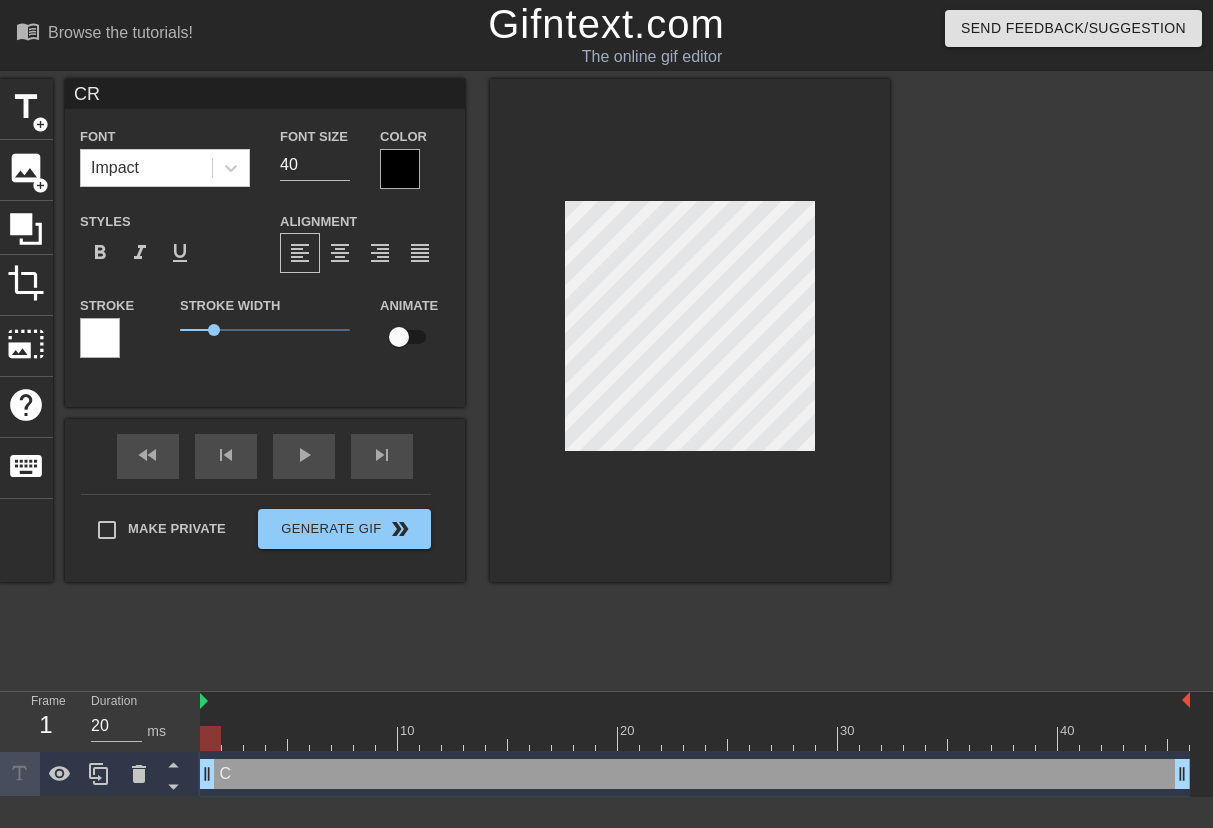 type on "CR" 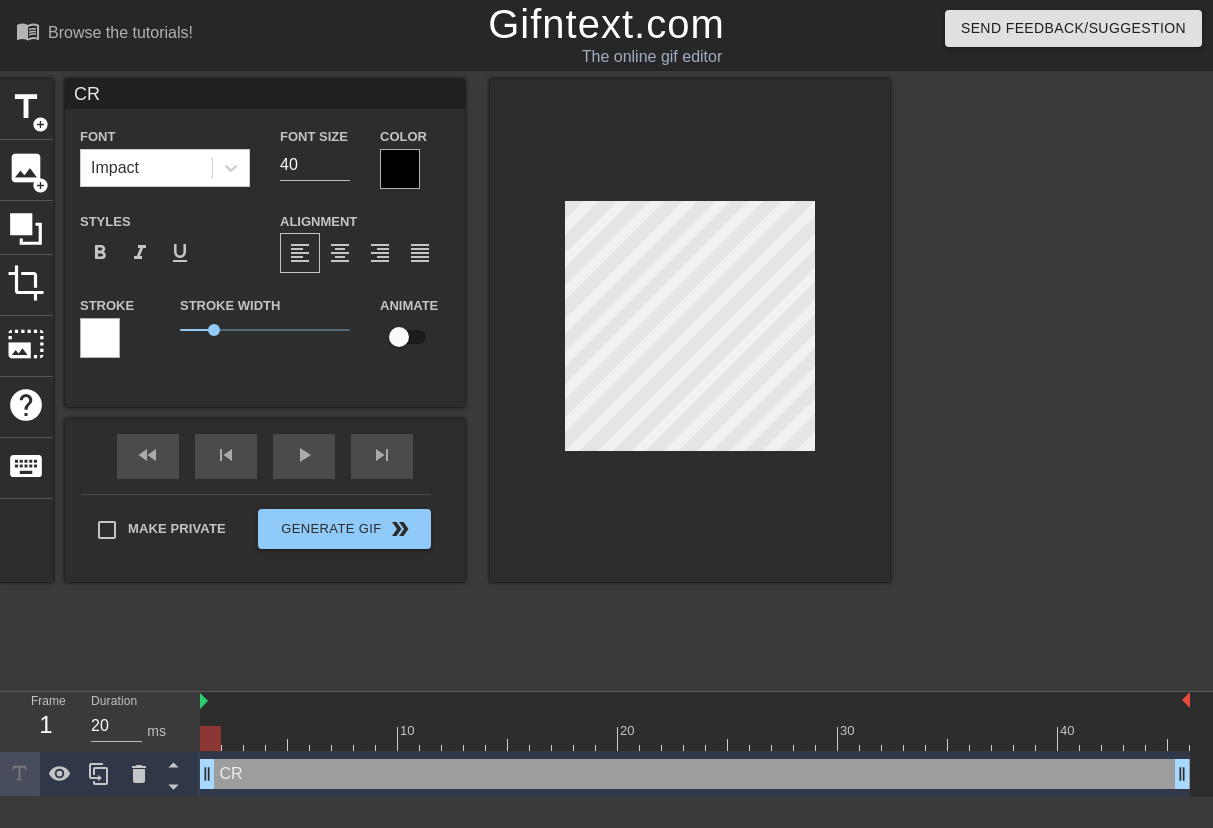 type on "CRA" 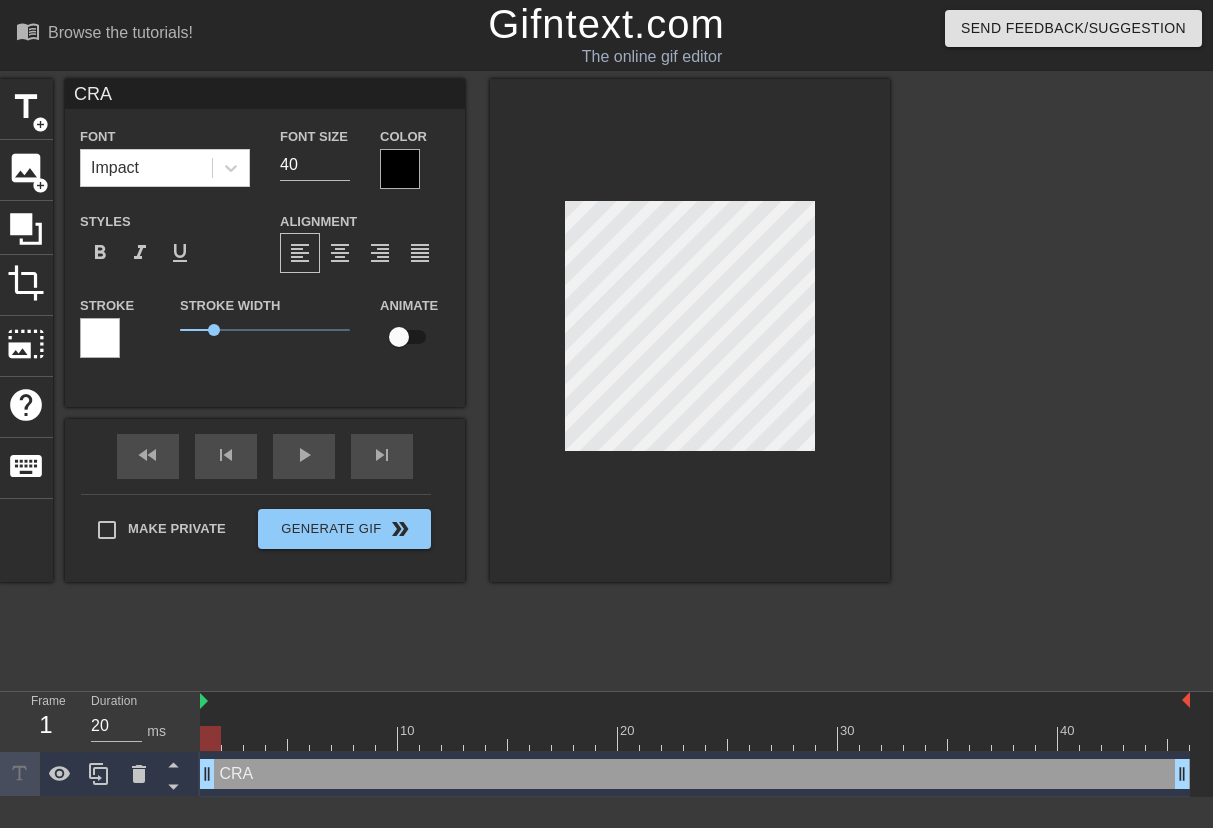 type on "CRAH" 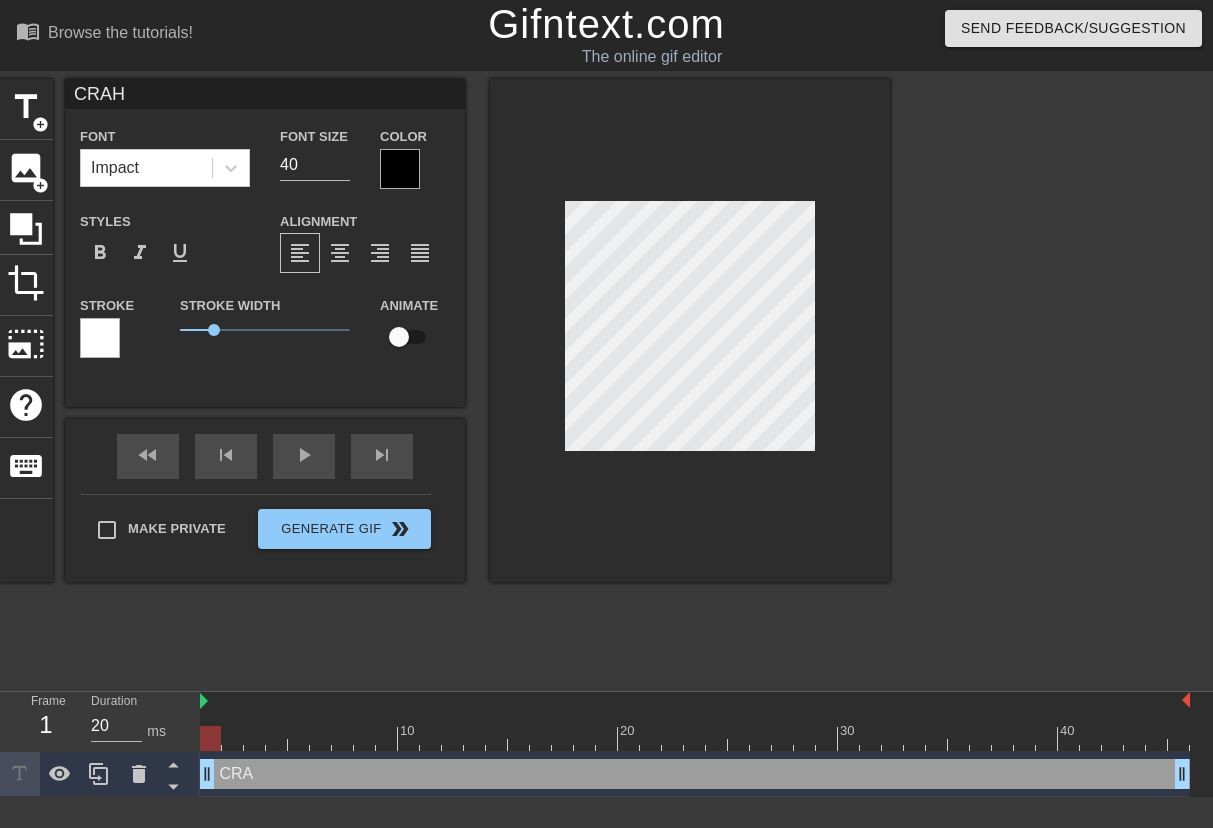 scroll, scrollTop: 0, scrollLeft: 1, axis: horizontal 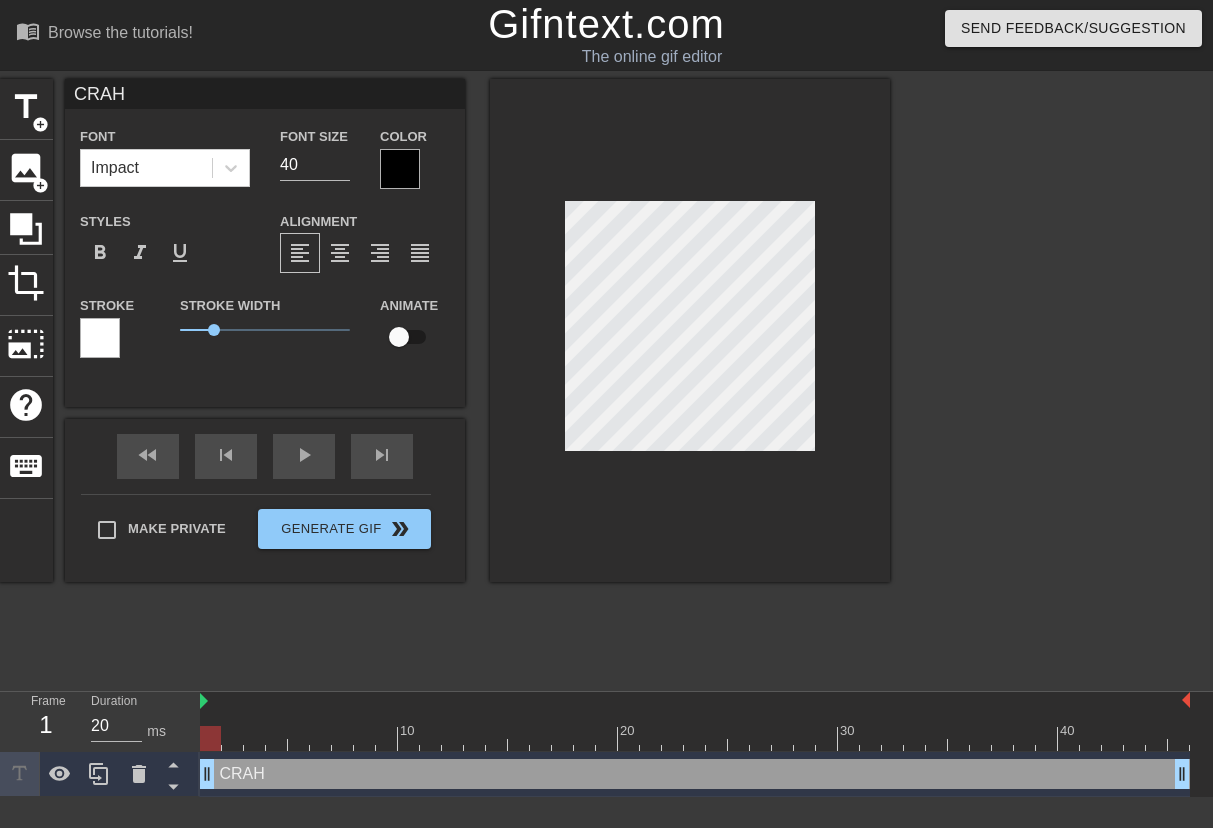 type on "CRA" 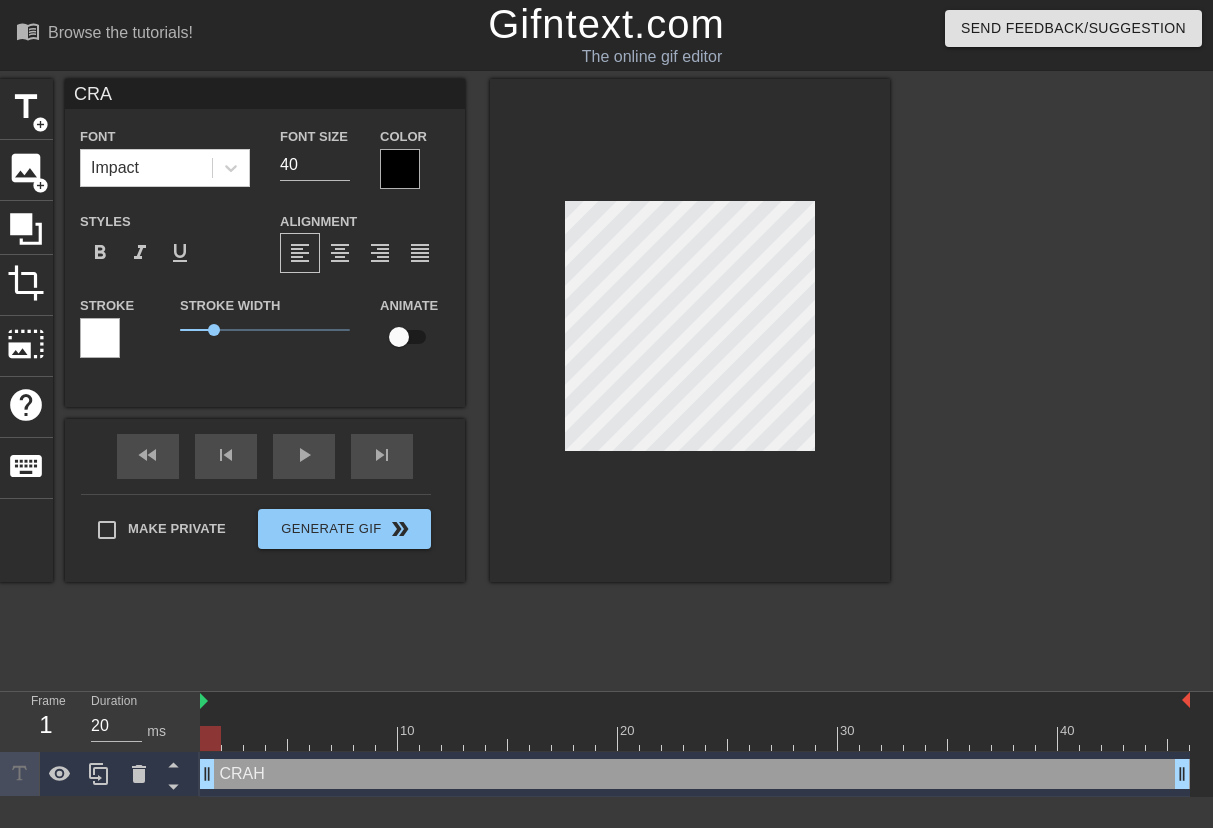 type on "CRAS" 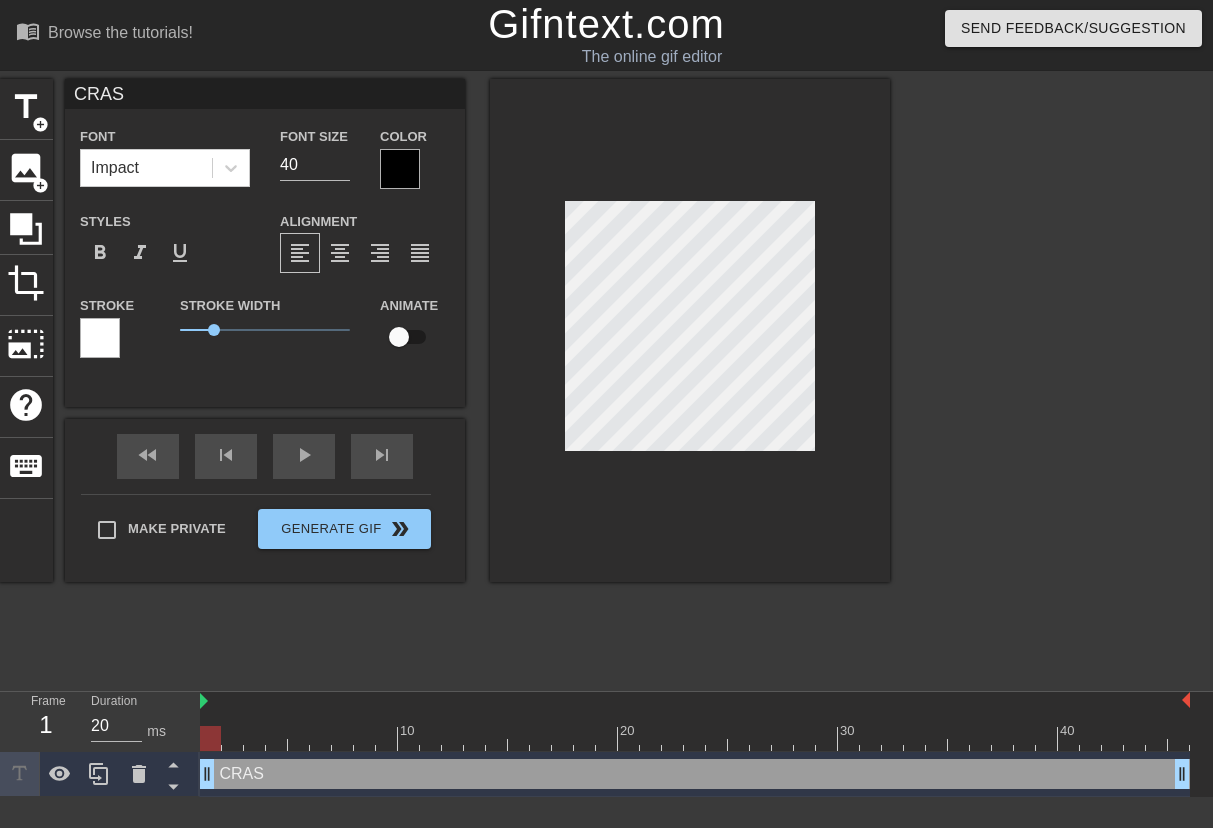 type on "CRASH" 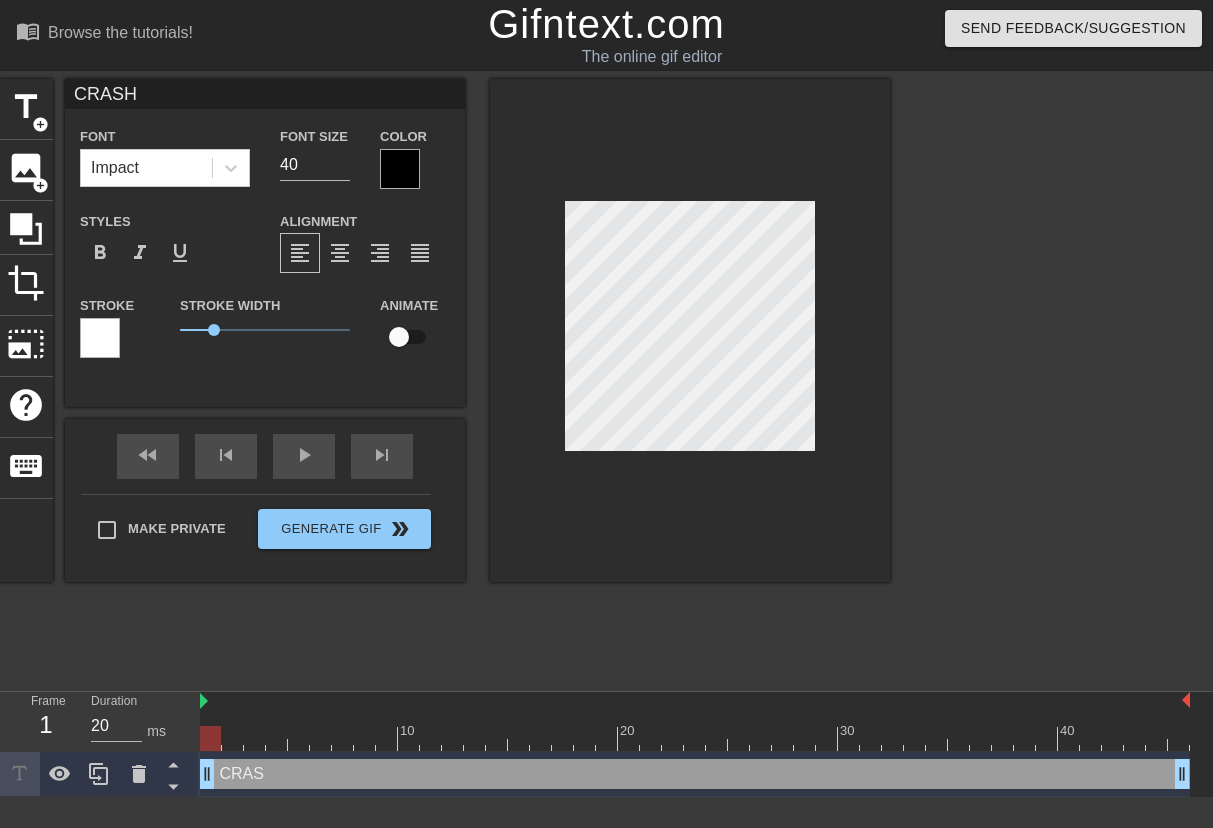 type on "CRASH" 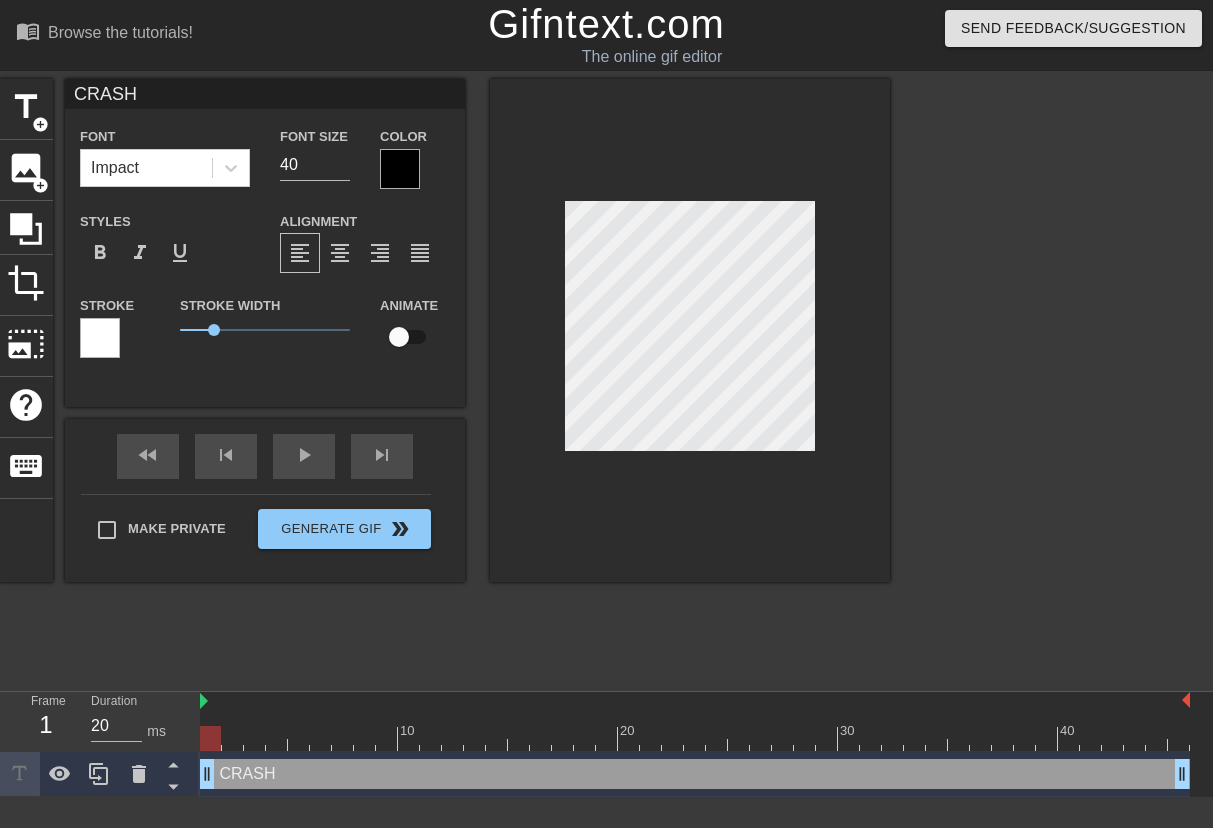type on "CRASH O" 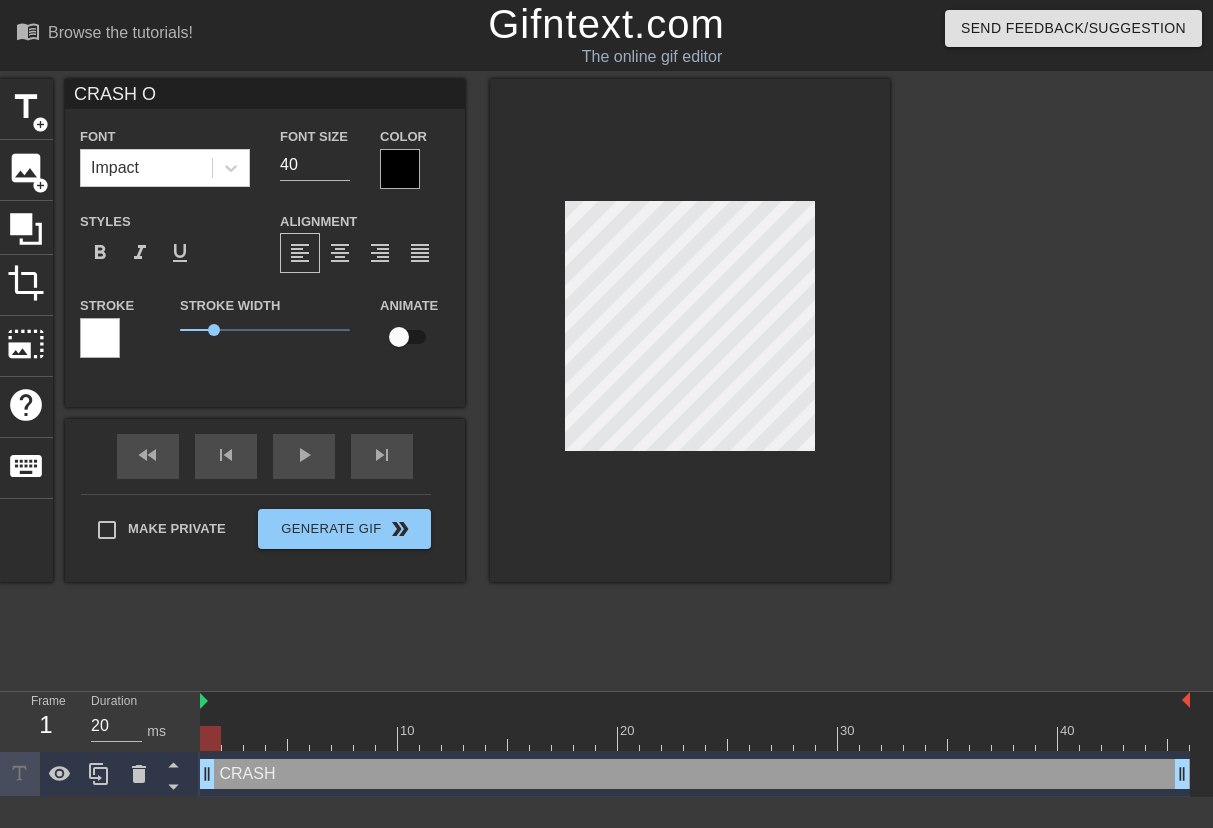 type on "CRASH OU" 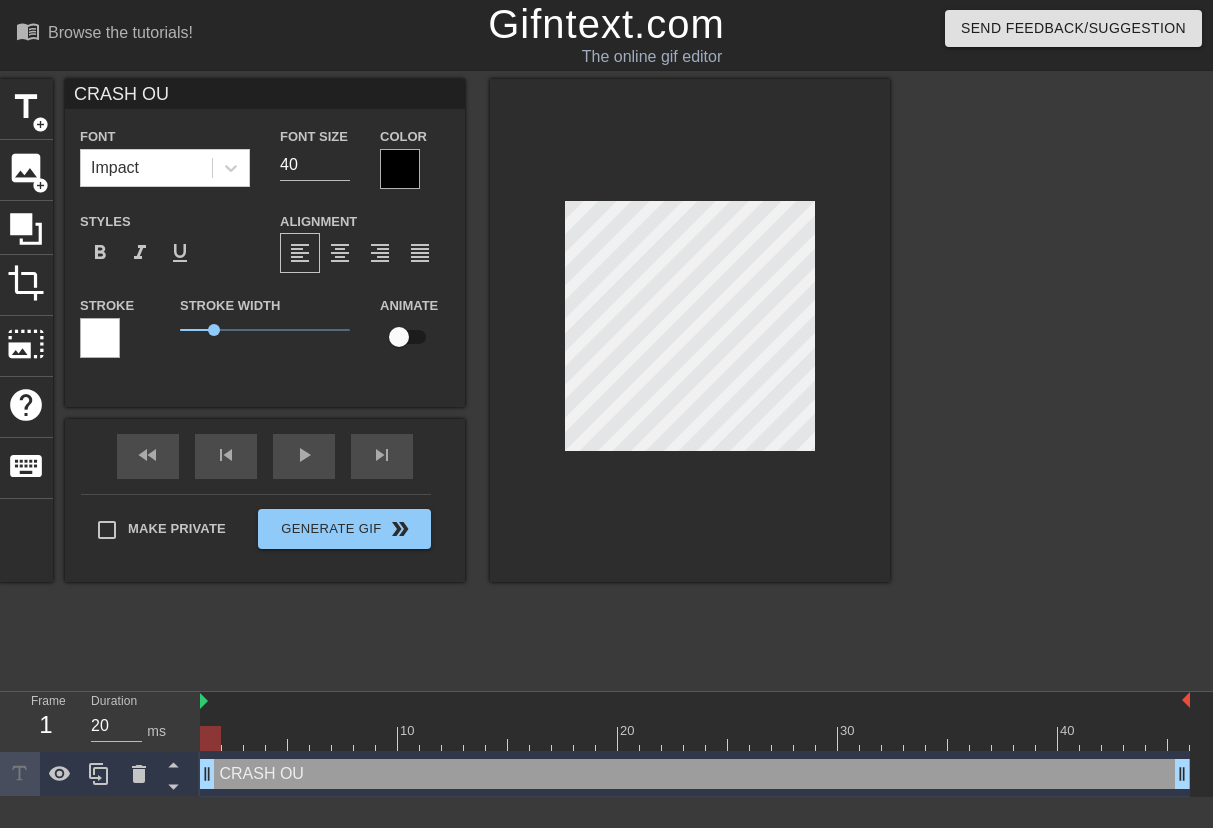 scroll, scrollTop: 0, scrollLeft: 4, axis: horizontal 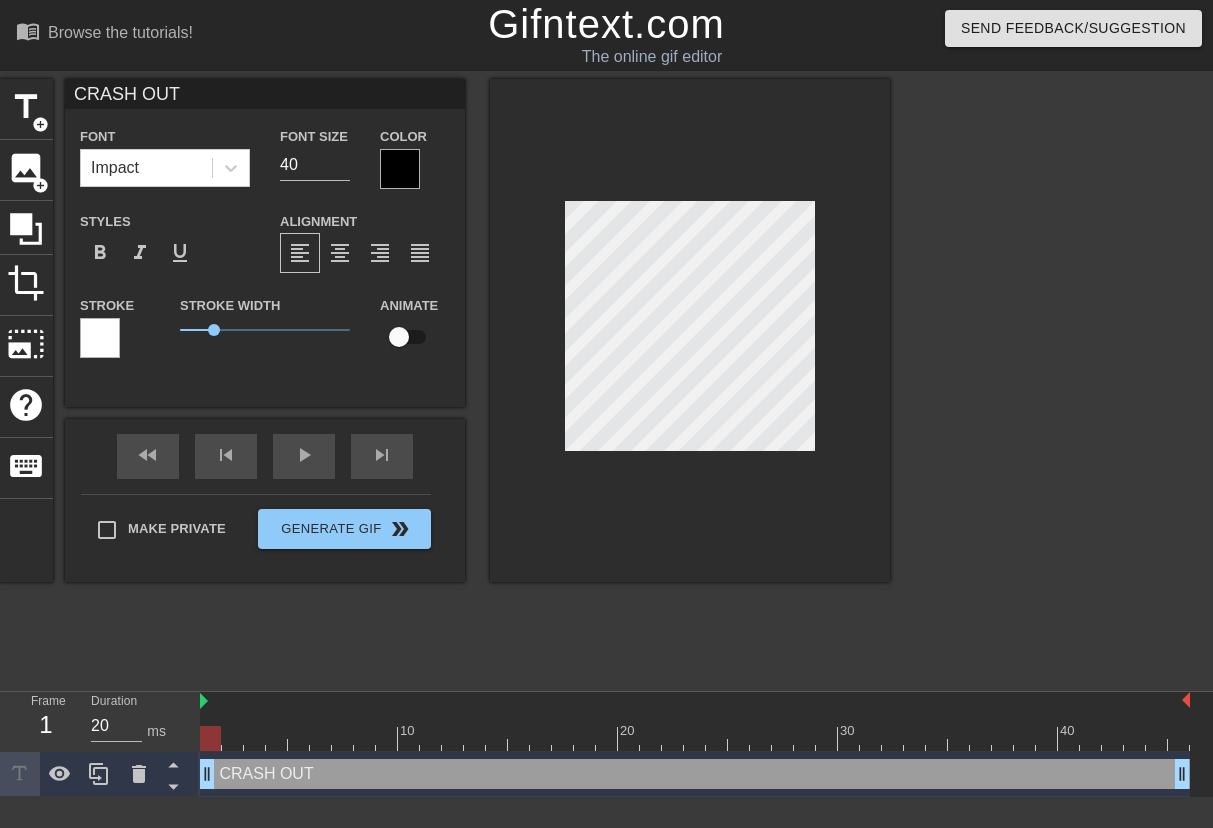 type on "CRASH OUT" 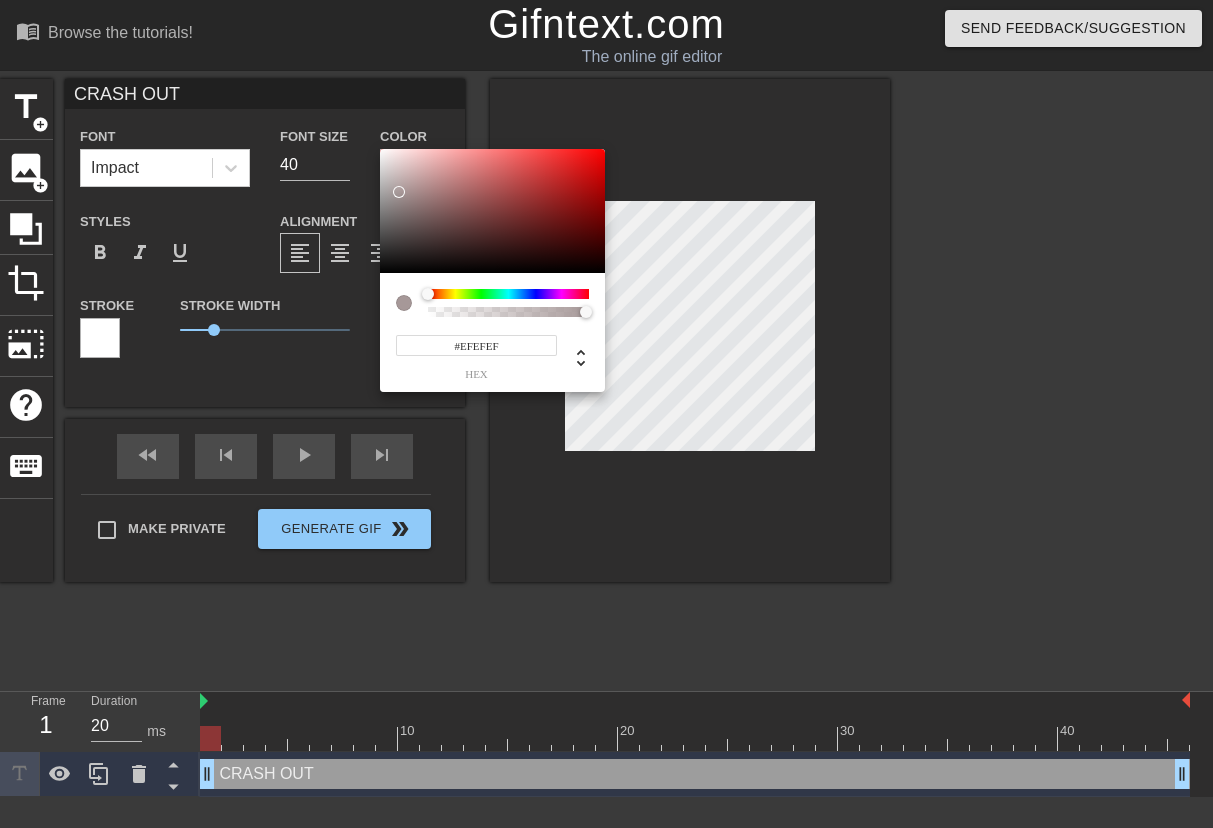 type on "#FFFFFF" 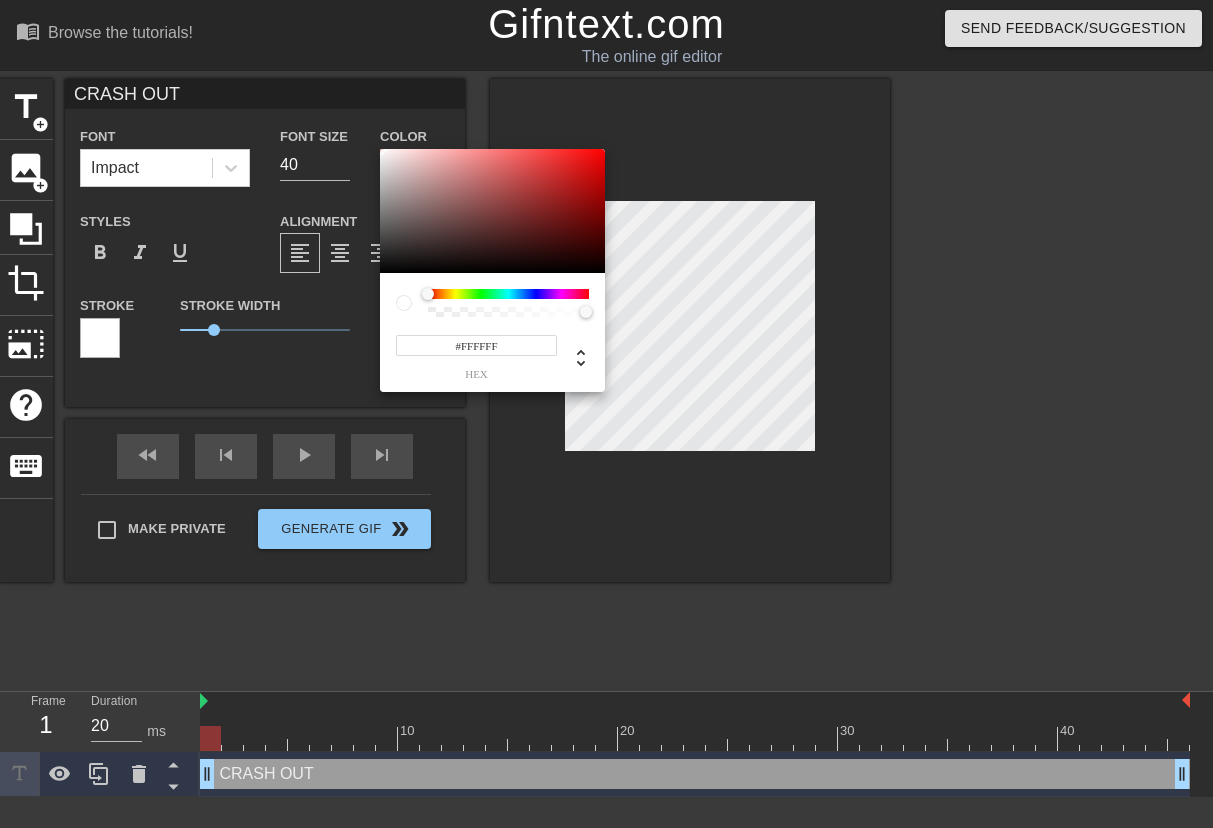 drag, startPoint x: 406, startPoint y: 208, endPoint x: 352, endPoint y: 115, distance: 107.54069 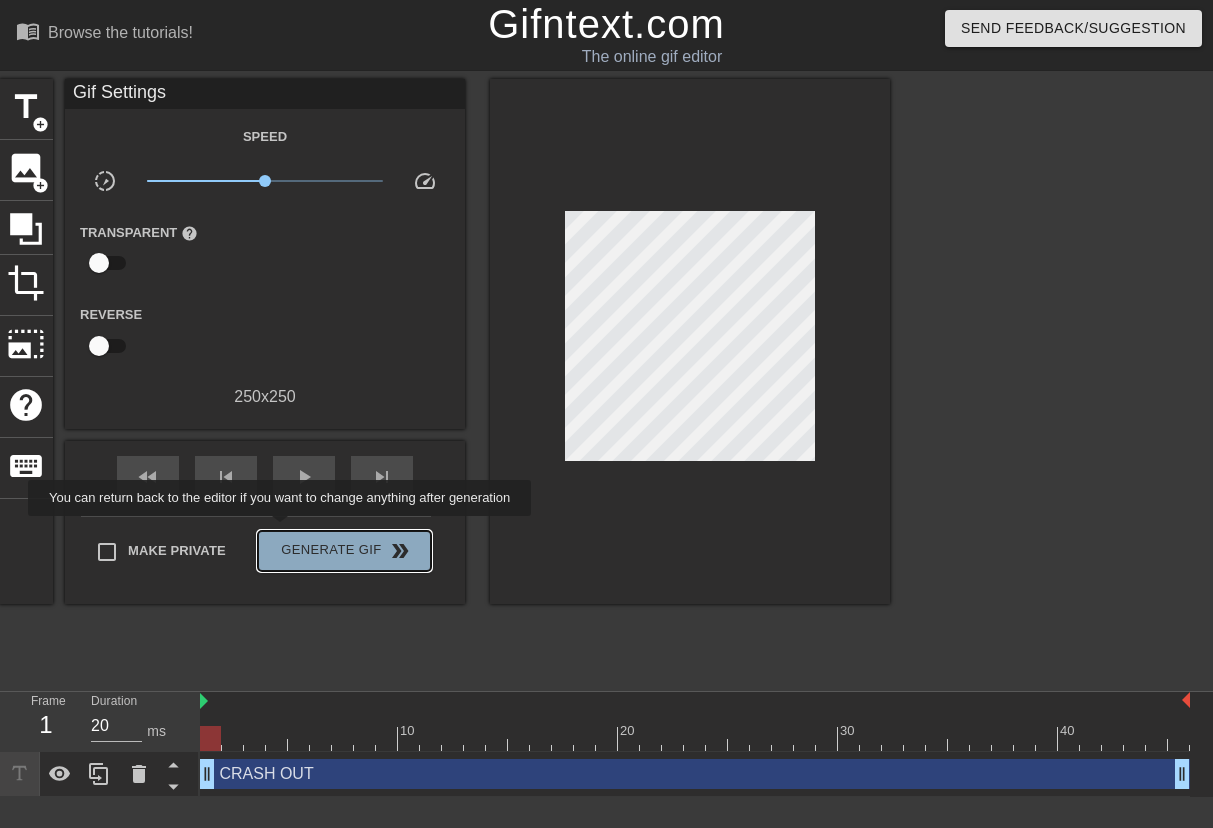 click on "Generate Gif double_arrow" at bounding box center [344, 551] 